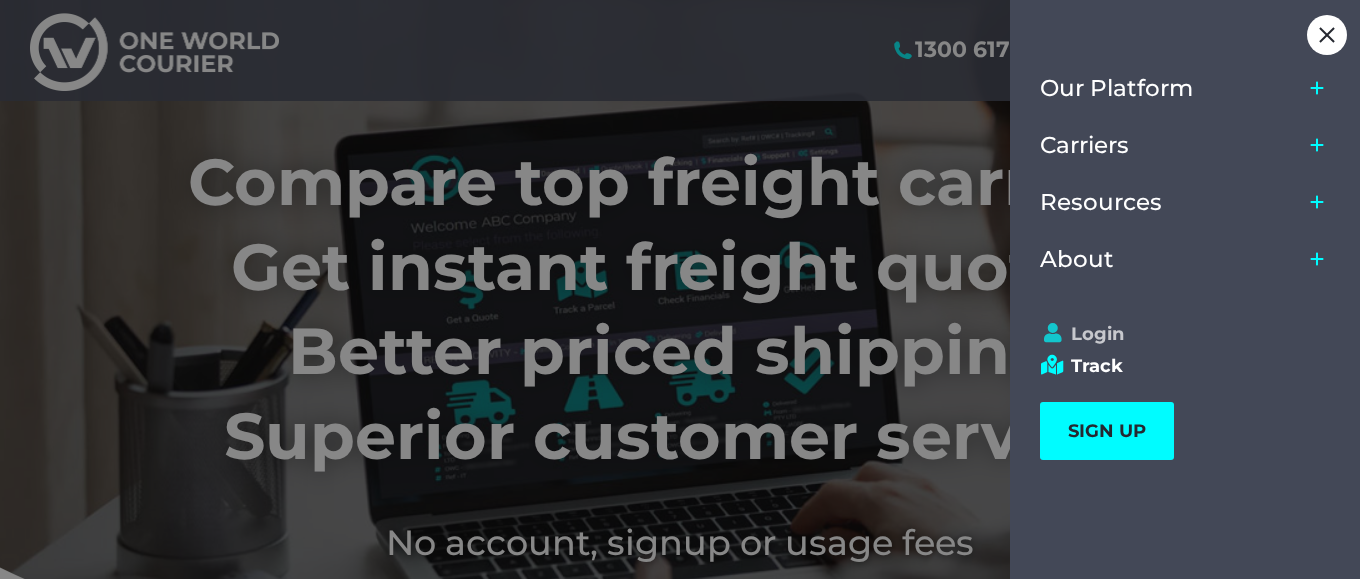 scroll, scrollTop: 0, scrollLeft: 0, axis: both 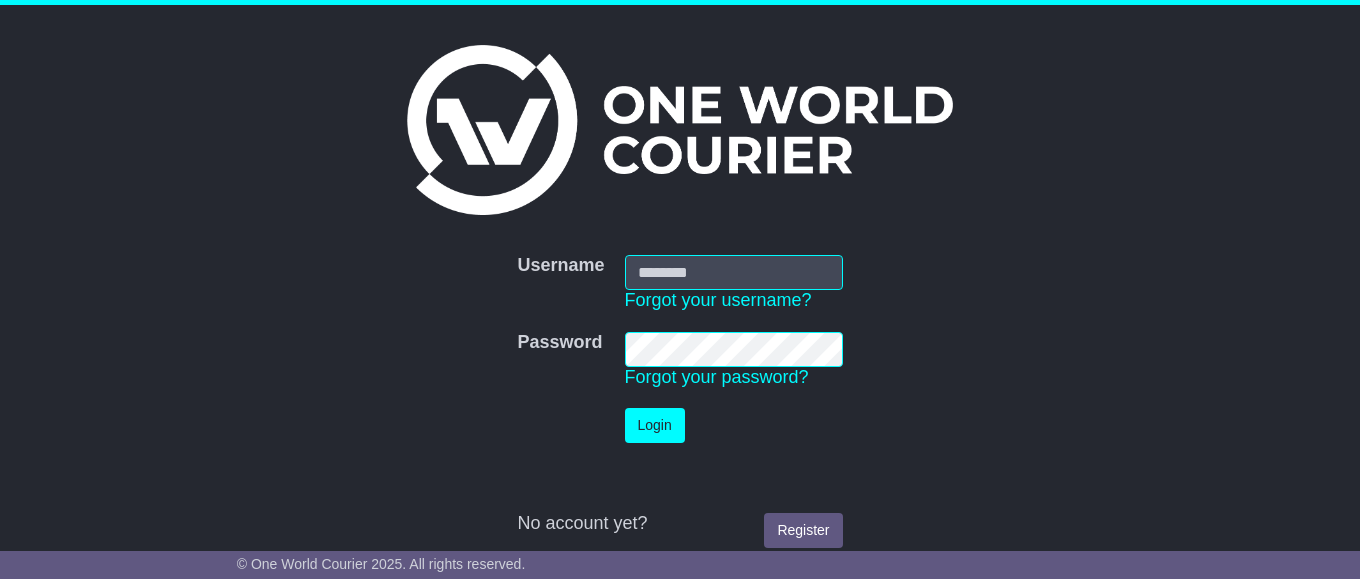 click on "Username" at bounding box center (734, 272) 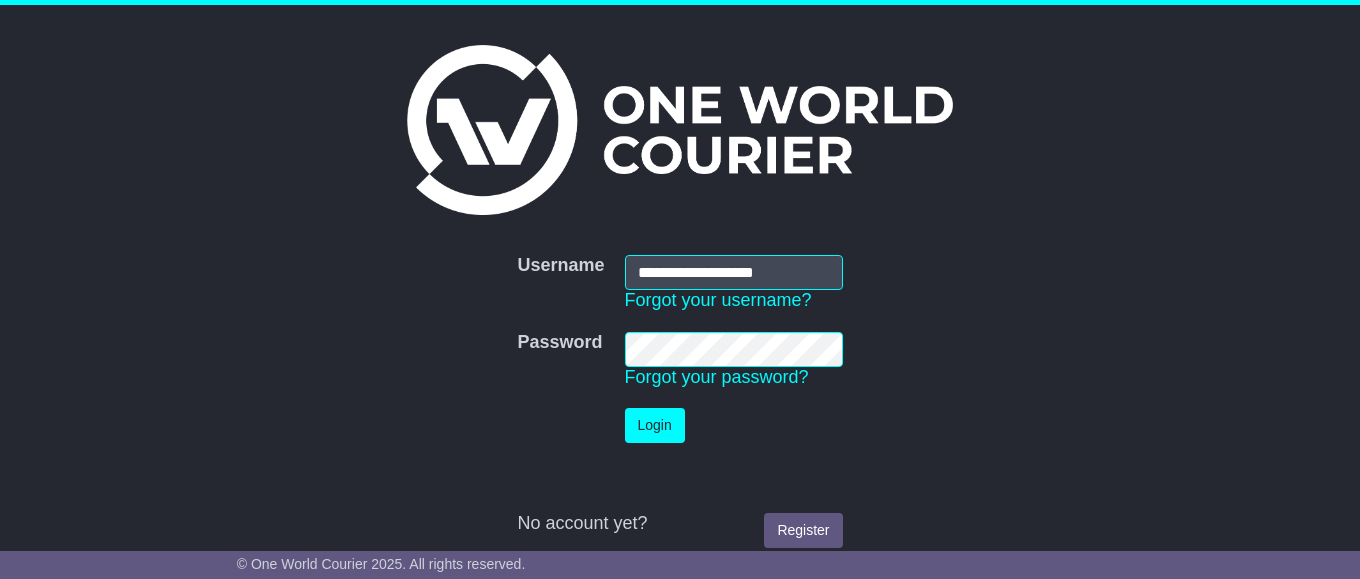type on "**********" 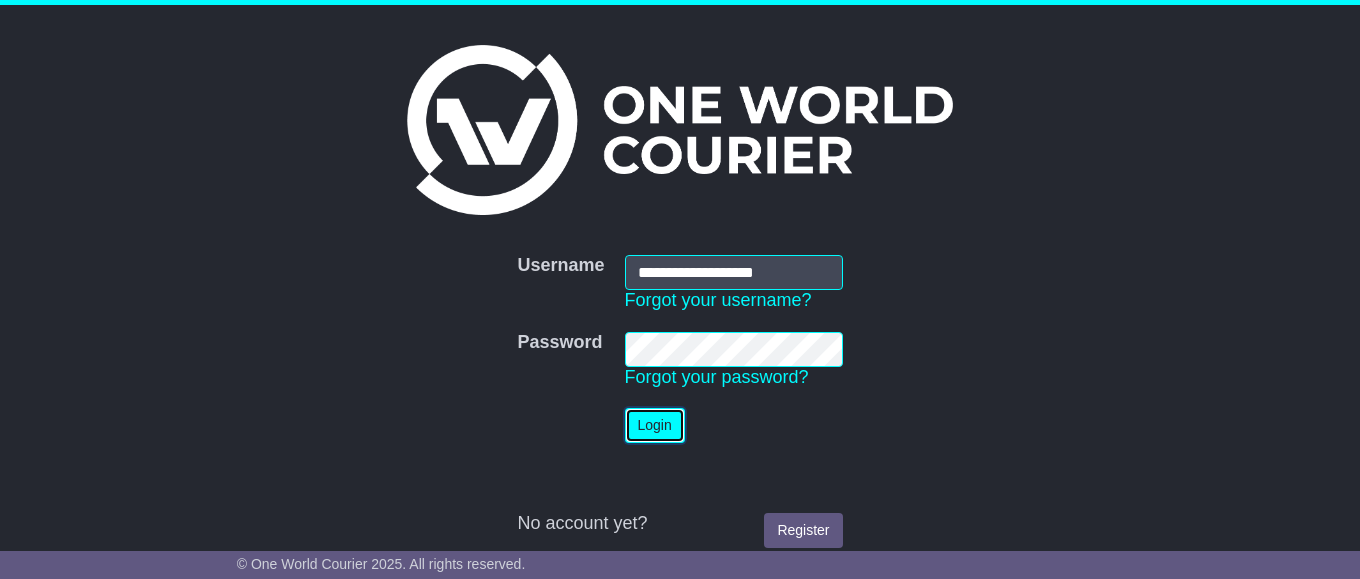 click on "Login" at bounding box center [655, 425] 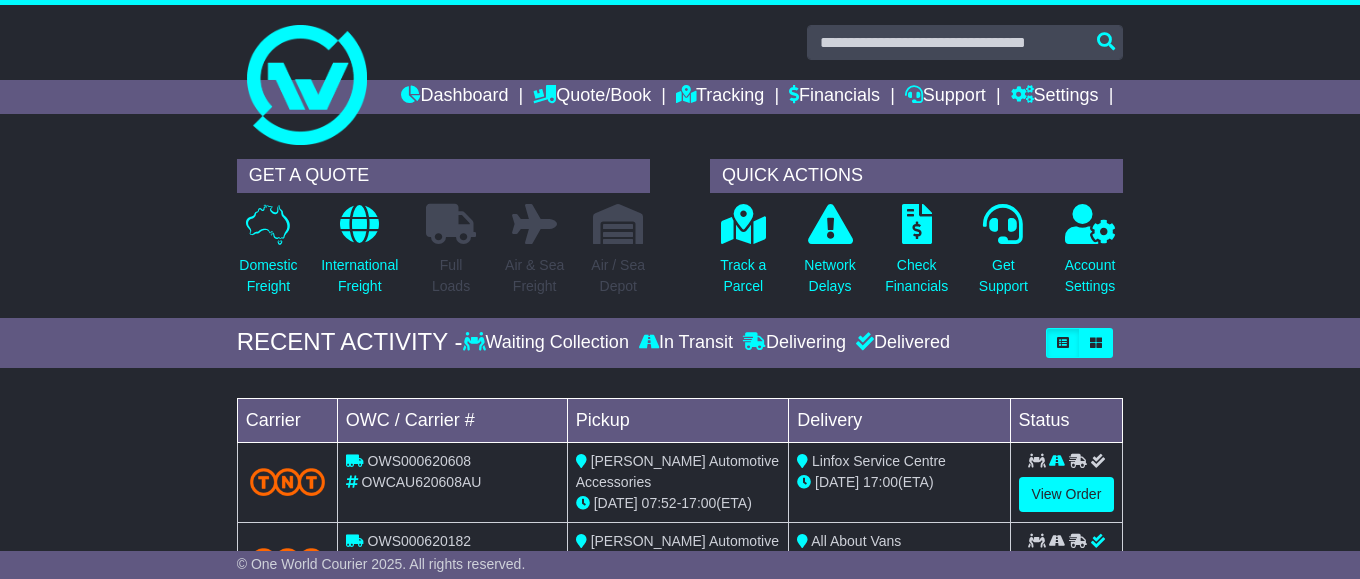 scroll, scrollTop: 0, scrollLeft: 0, axis: both 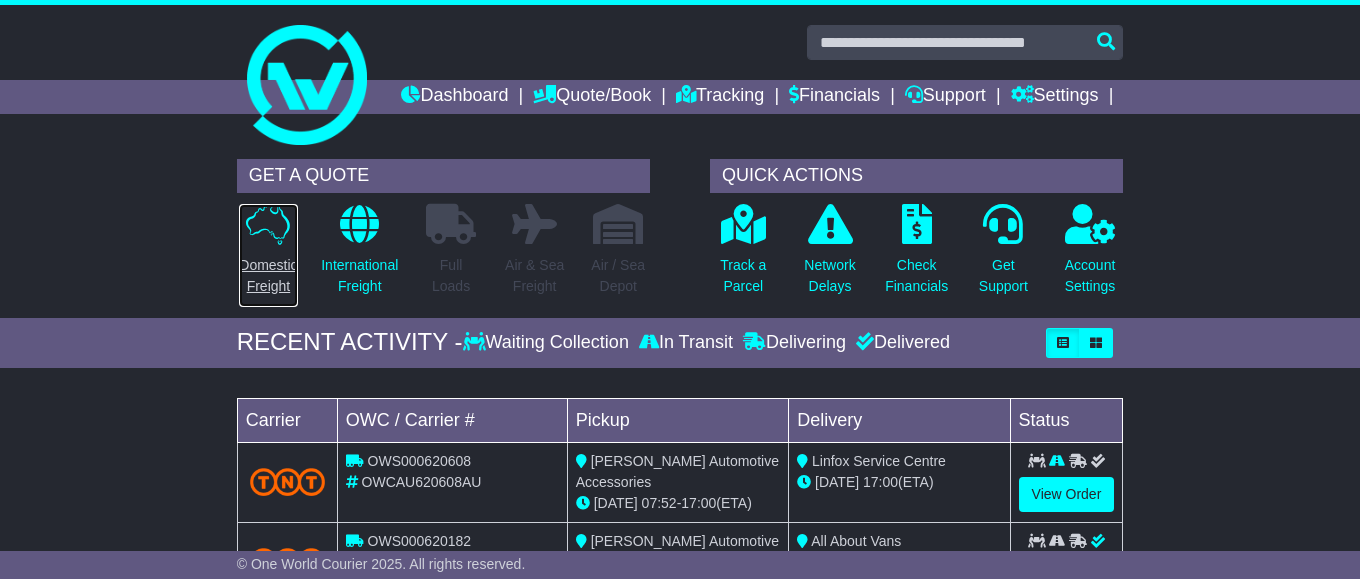 click on "Domestic Freight" at bounding box center (268, 255) 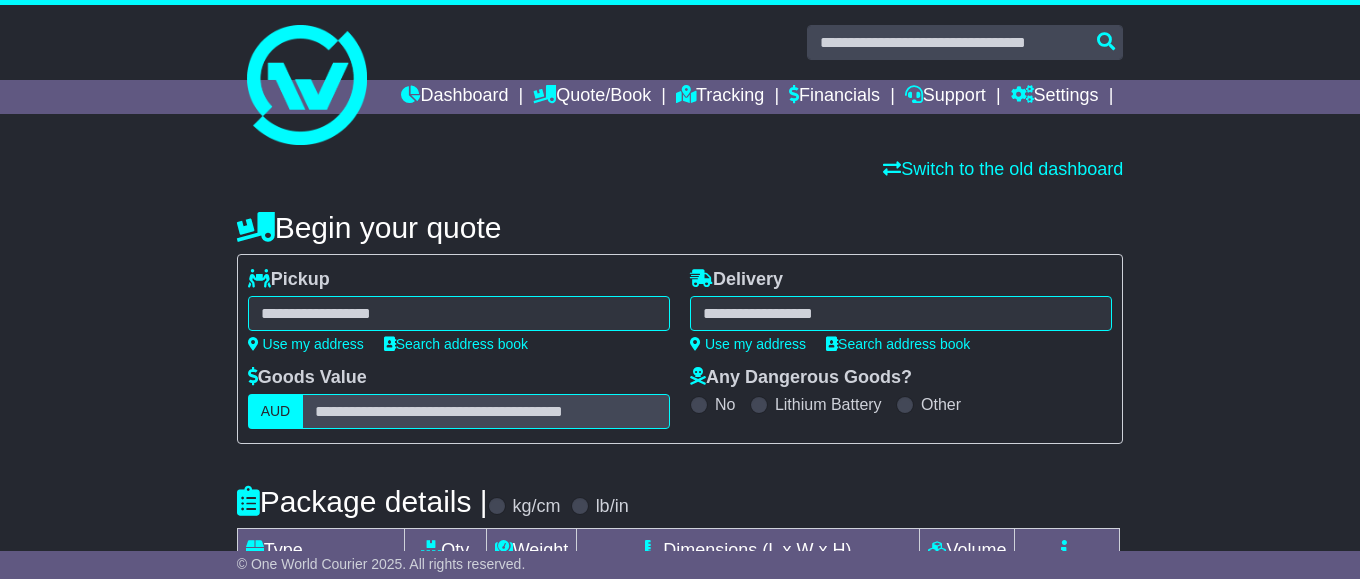 scroll, scrollTop: 0, scrollLeft: 0, axis: both 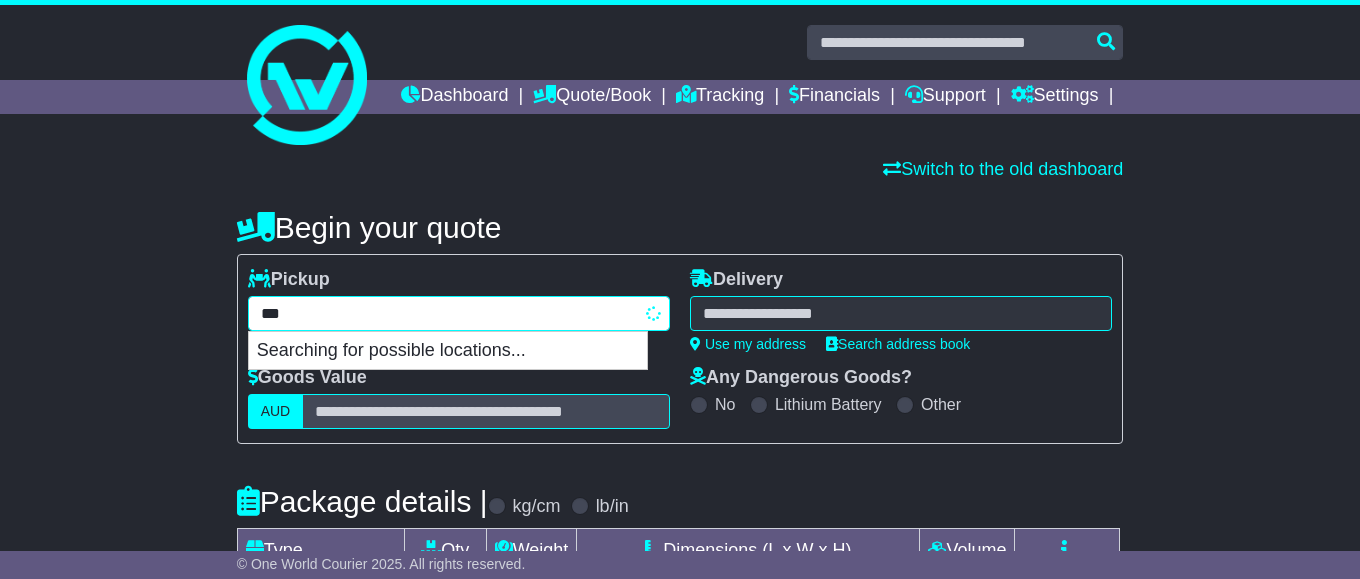 type on "****" 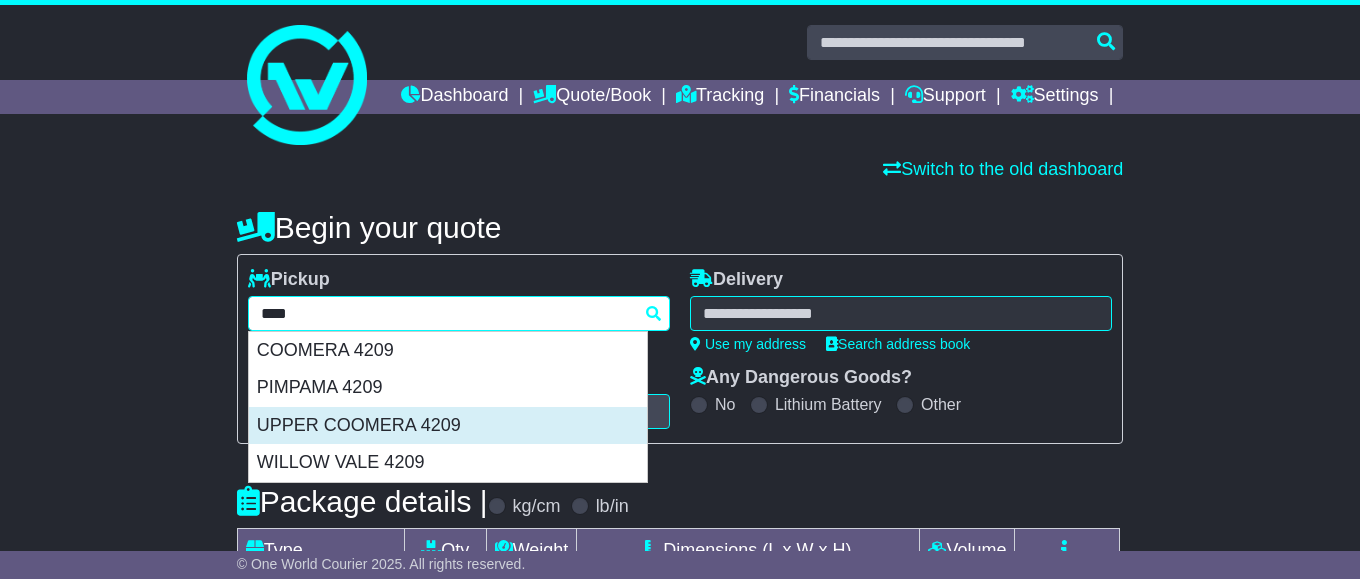 click on "UPPER COOMERA 4209" at bounding box center [448, 426] 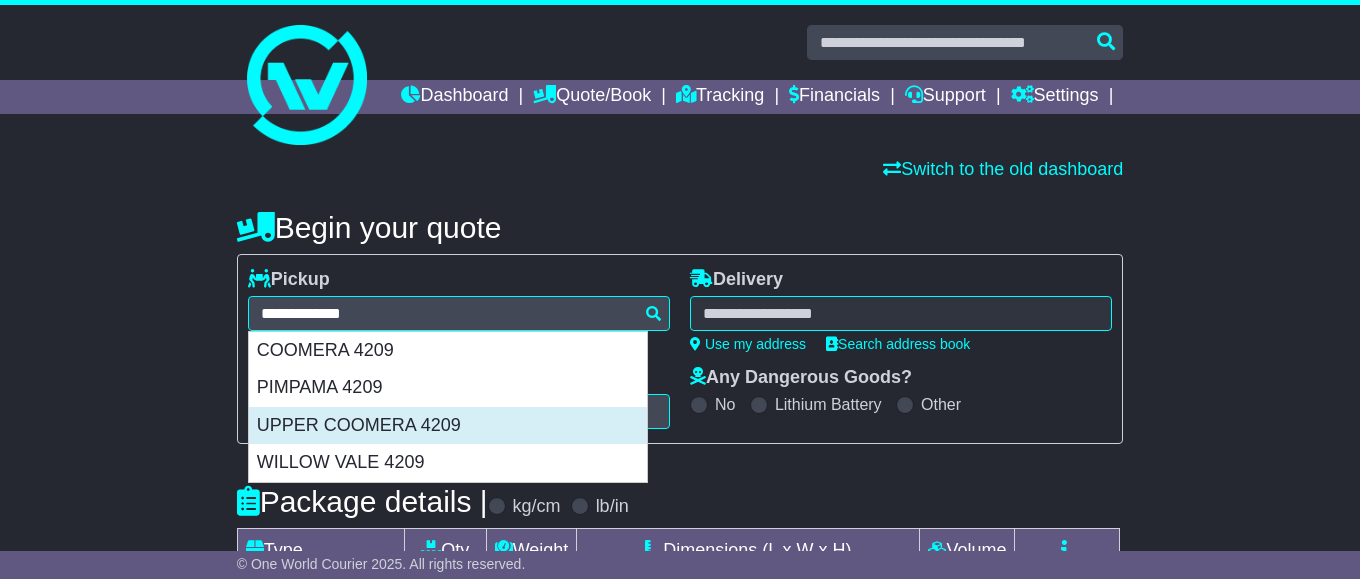 type on "**********" 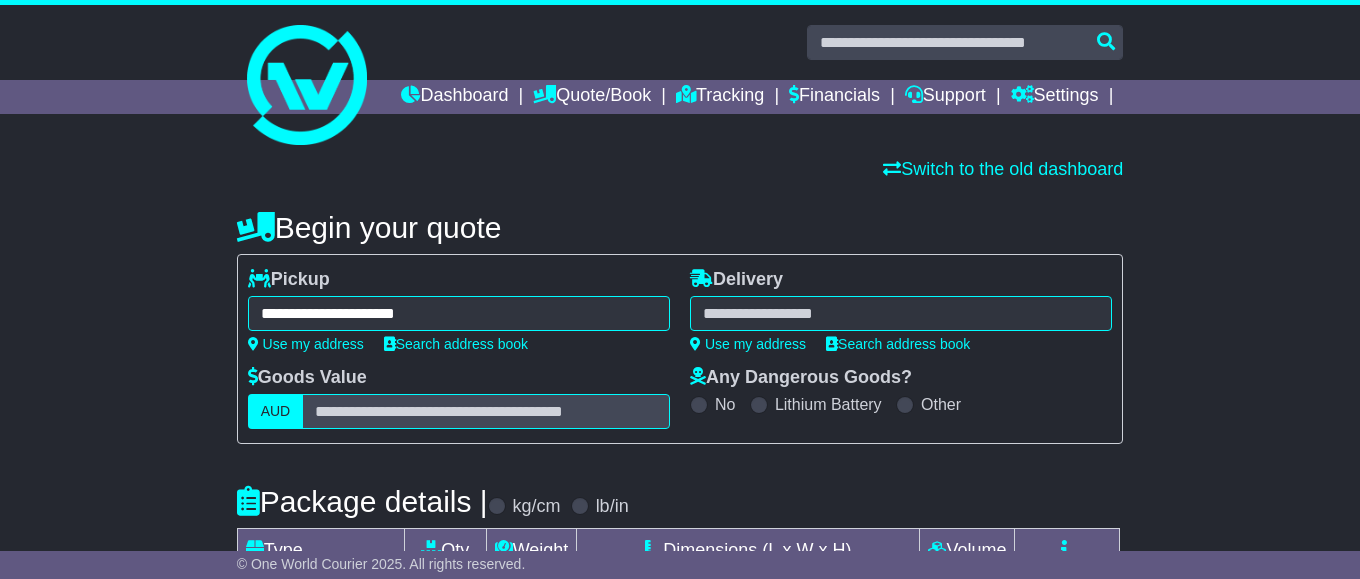 click at bounding box center (901, 313) 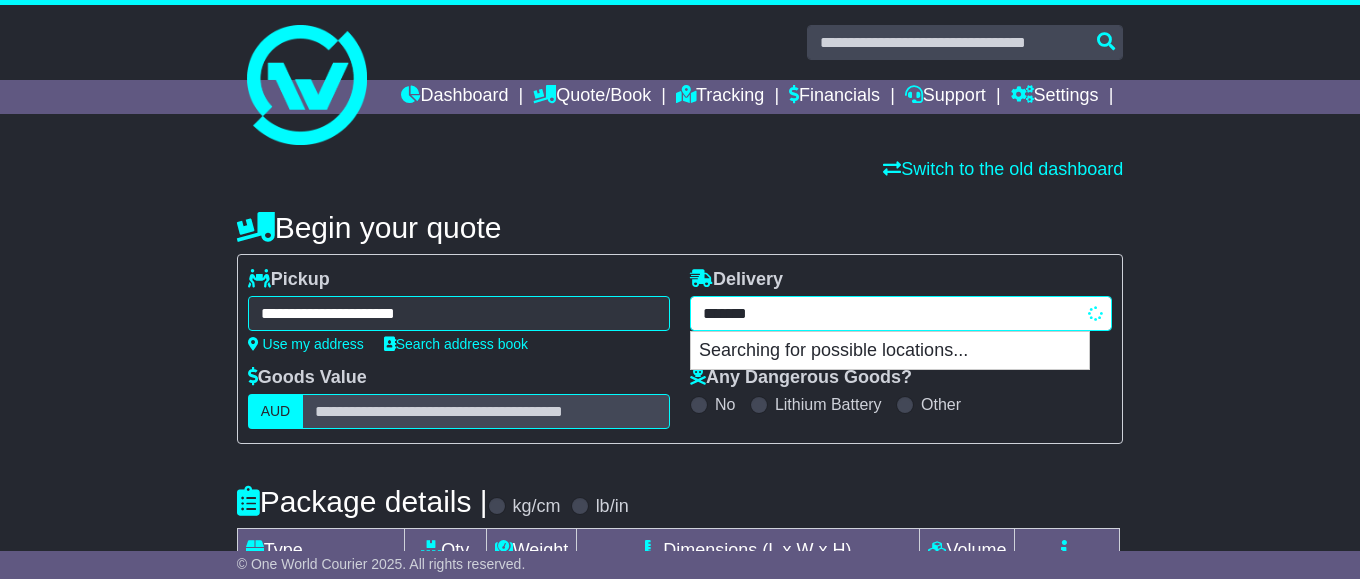 type on "********" 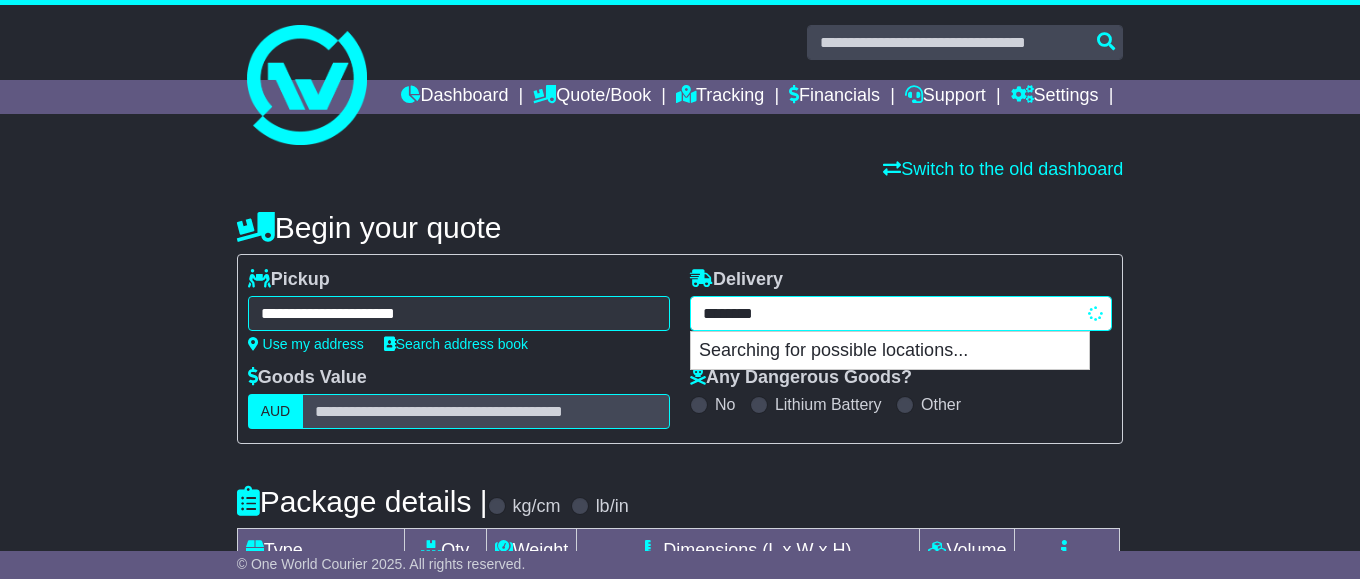 type on "**********" 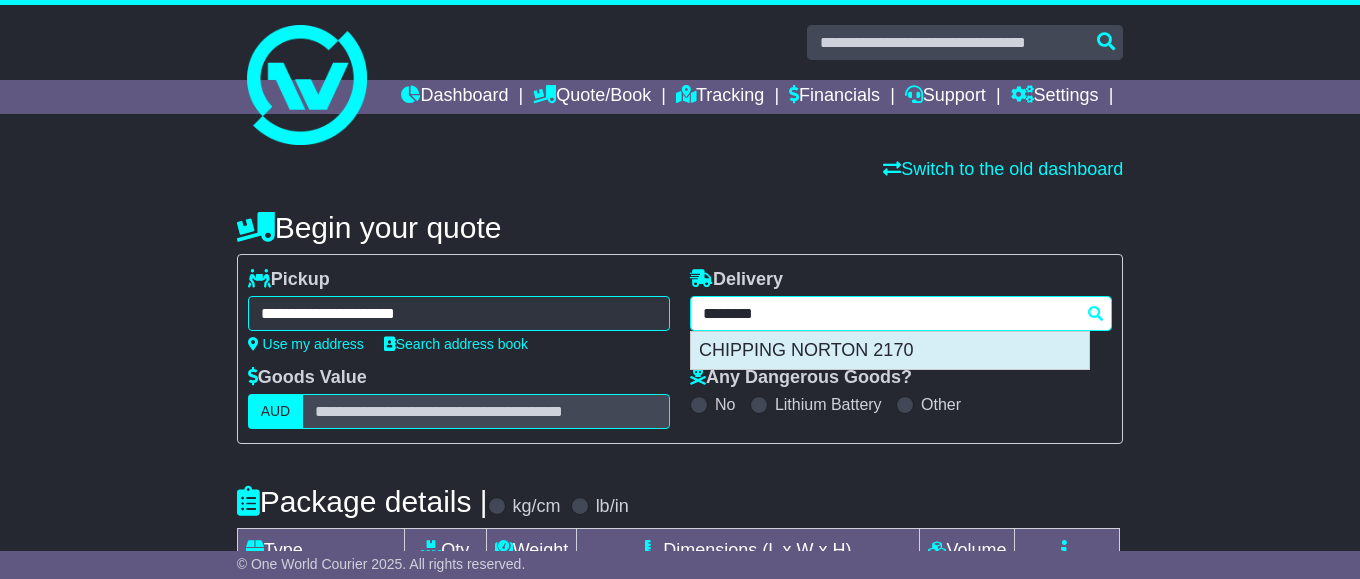 click on "CHIPPING NORTON 2170" at bounding box center [890, 351] 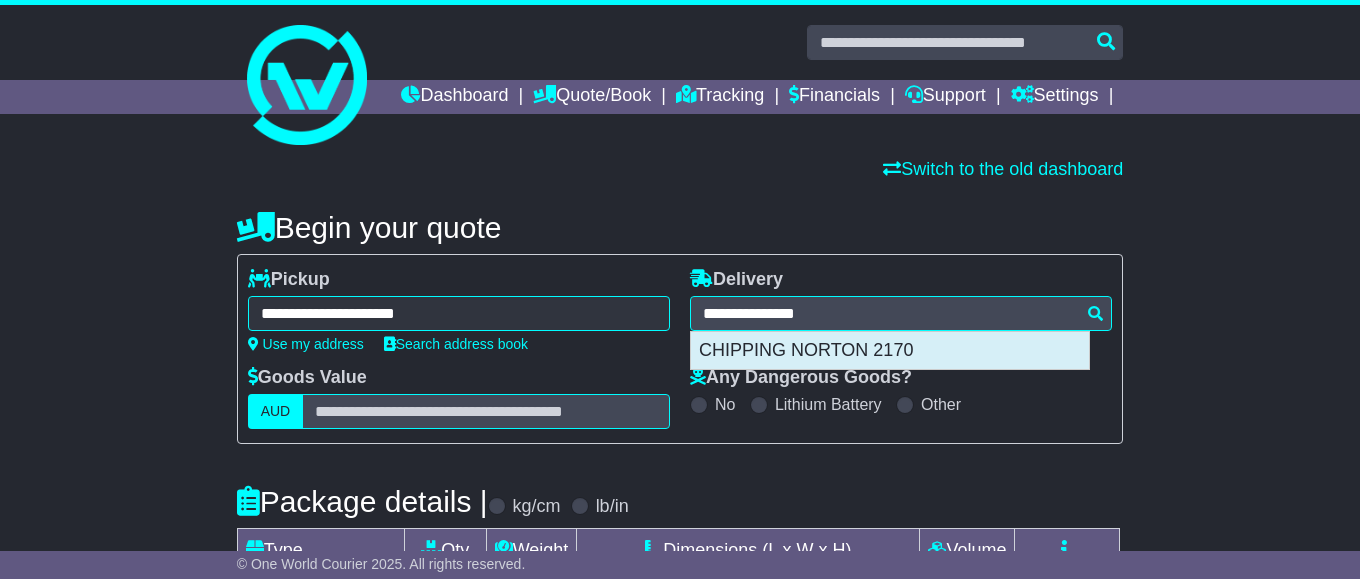 type on "**********" 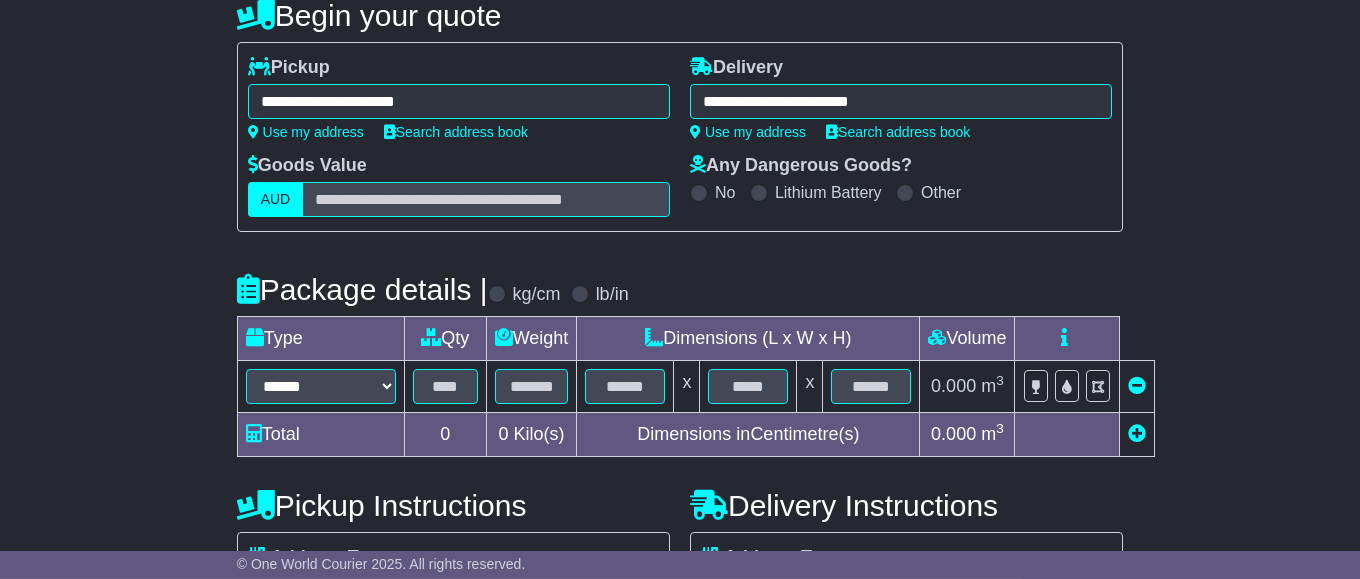 scroll, scrollTop: 306, scrollLeft: 0, axis: vertical 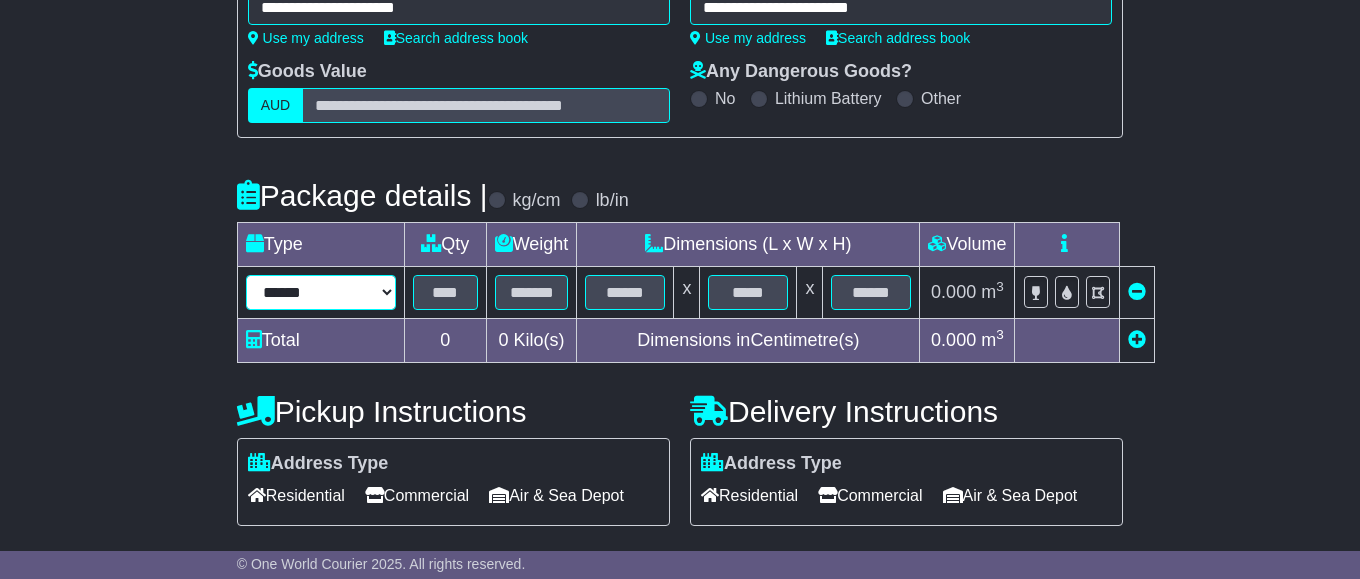 click on "****** ****** *** ******** ***** **** **** ****** *** *******" at bounding box center [321, 292] 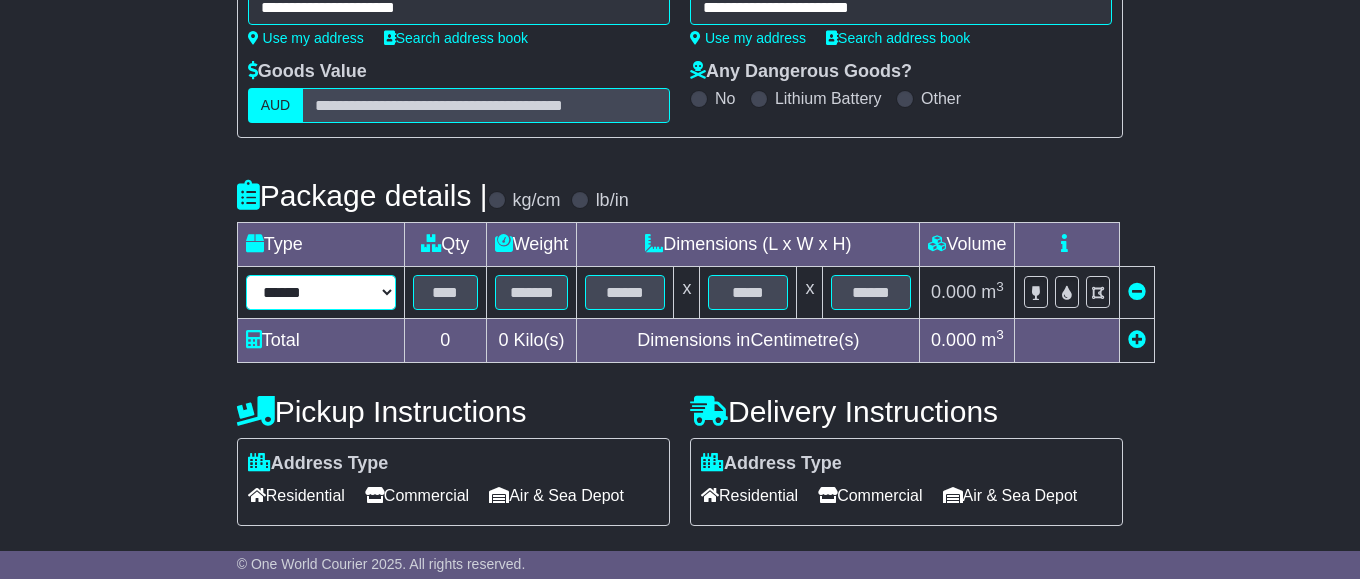 click on "******" at bounding box center (0, 0) 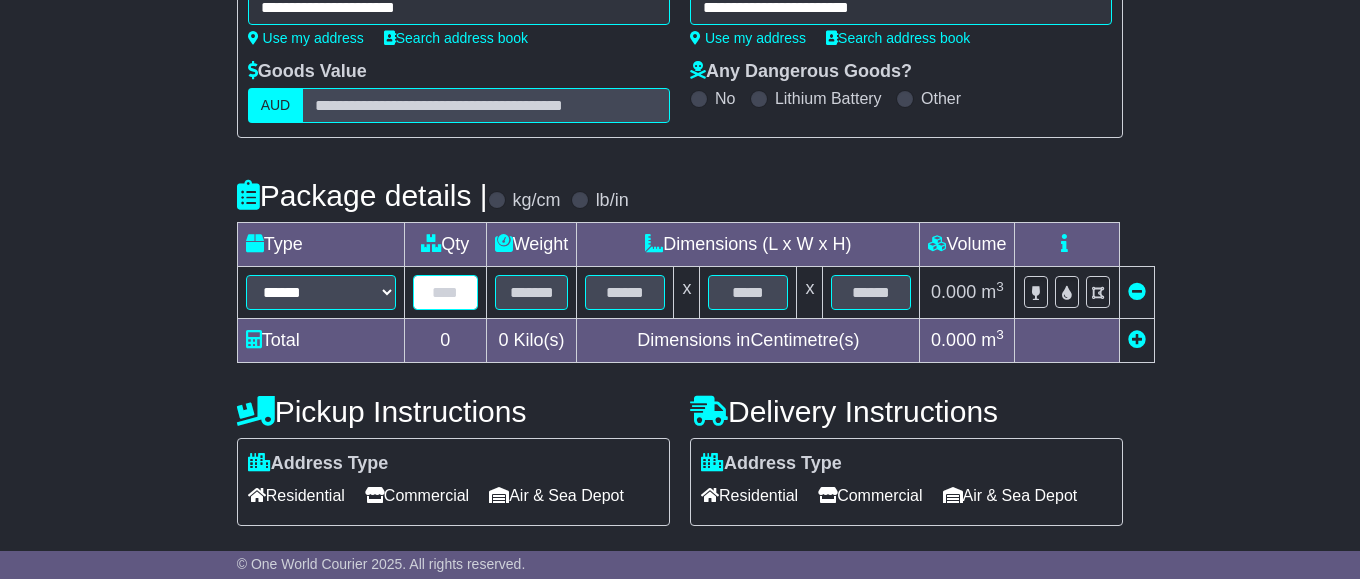 click at bounding box center (445, 292) 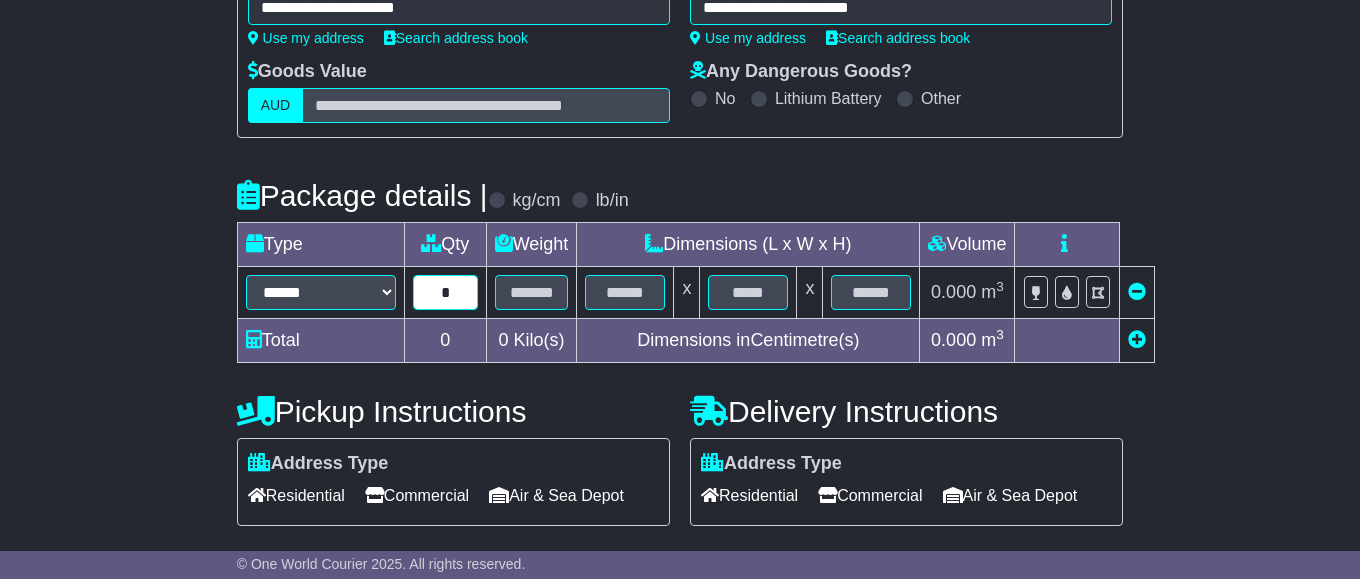 type on "*" 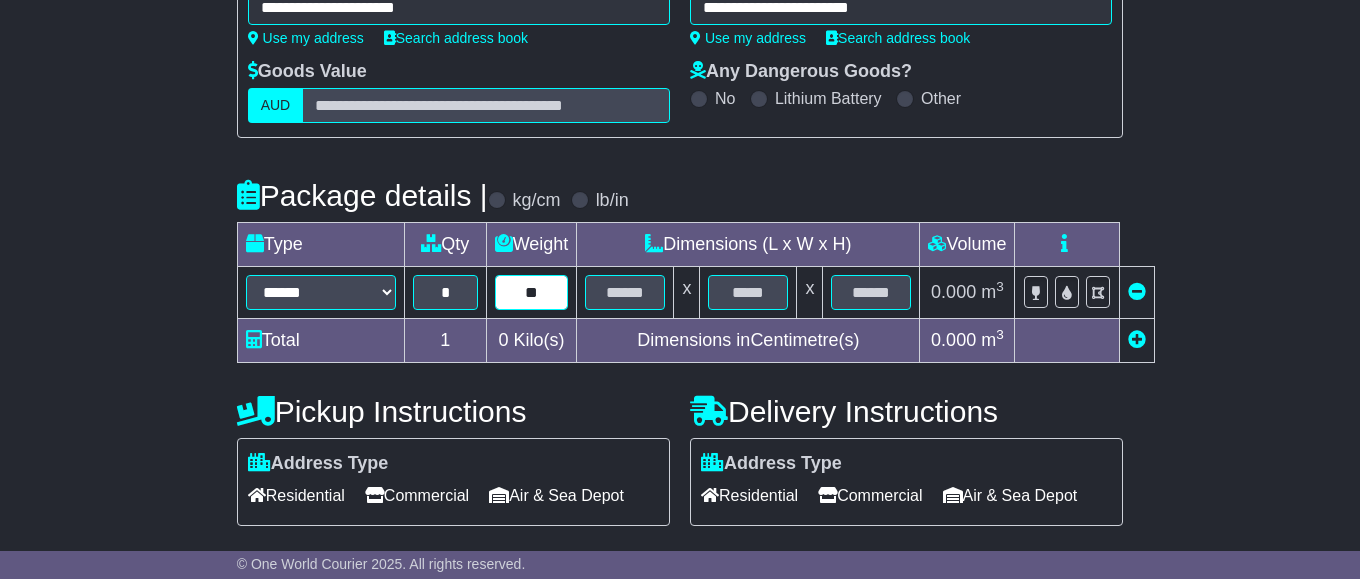 type on "**" 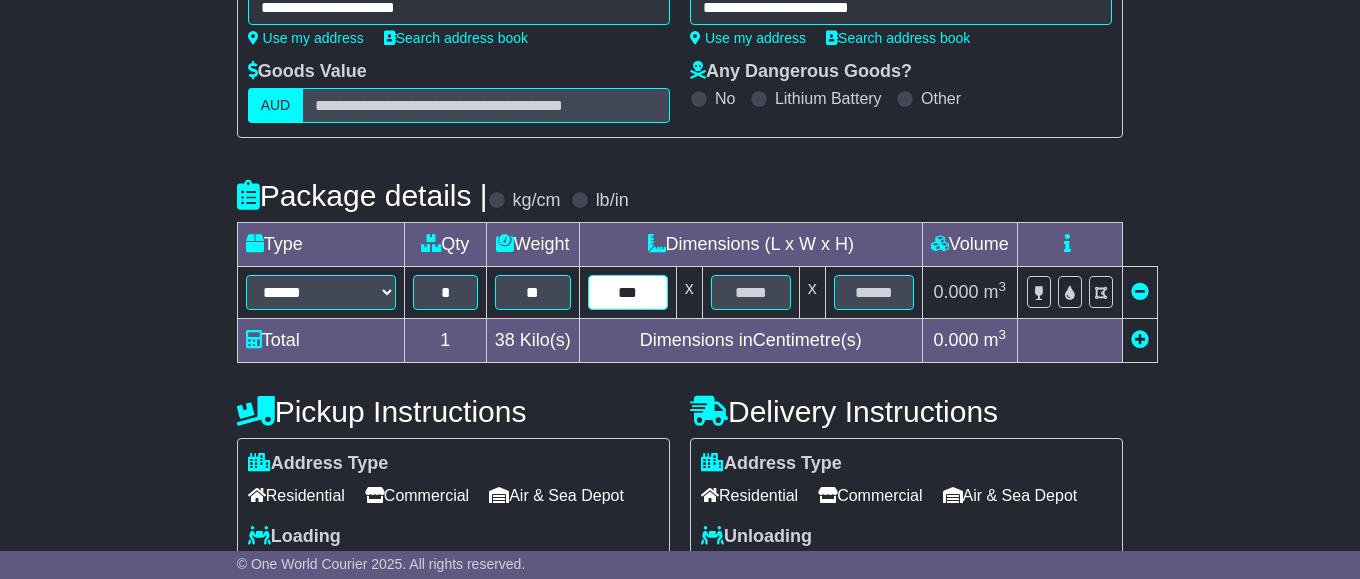 type on "***" 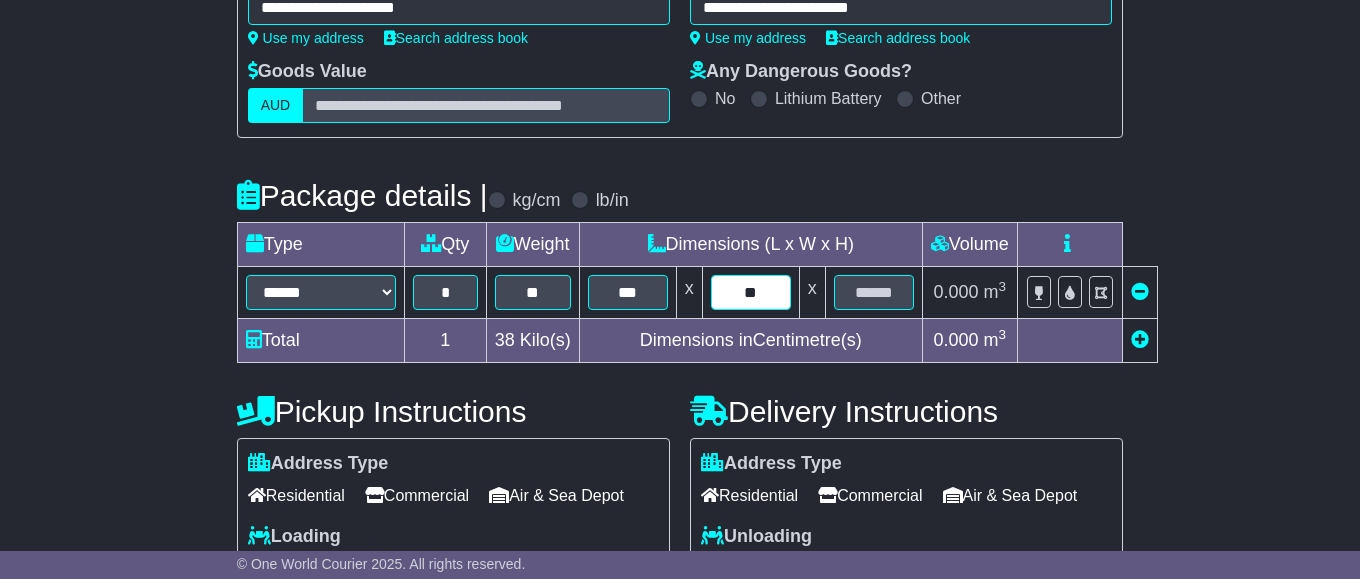 type on "**" 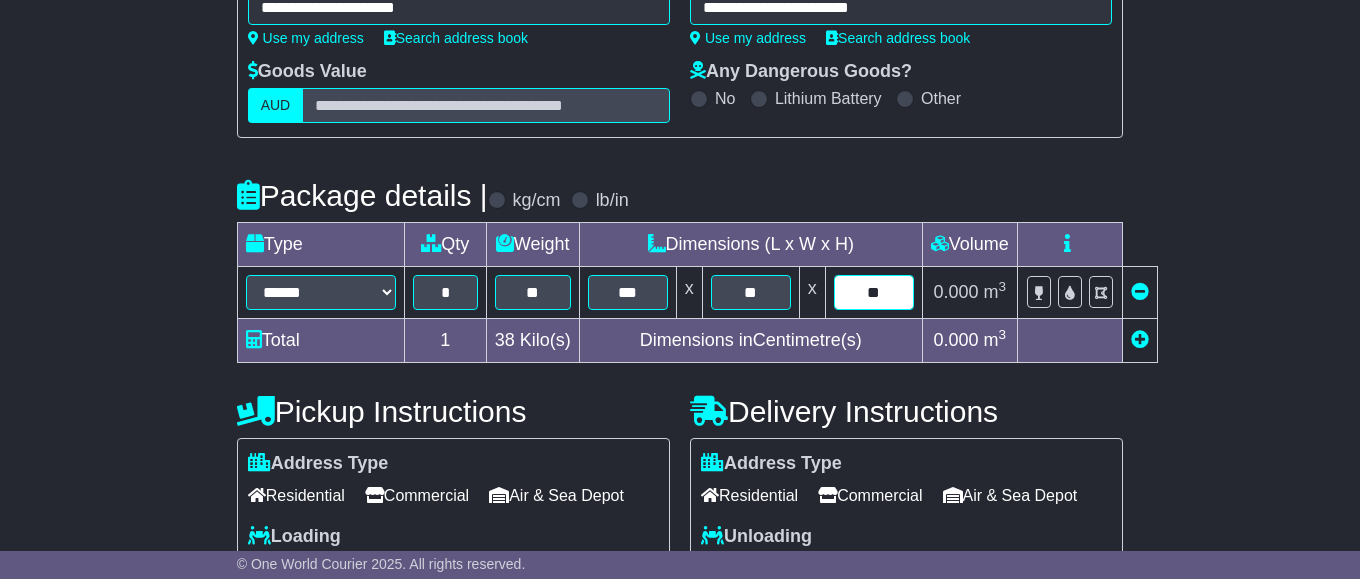 type on "**" 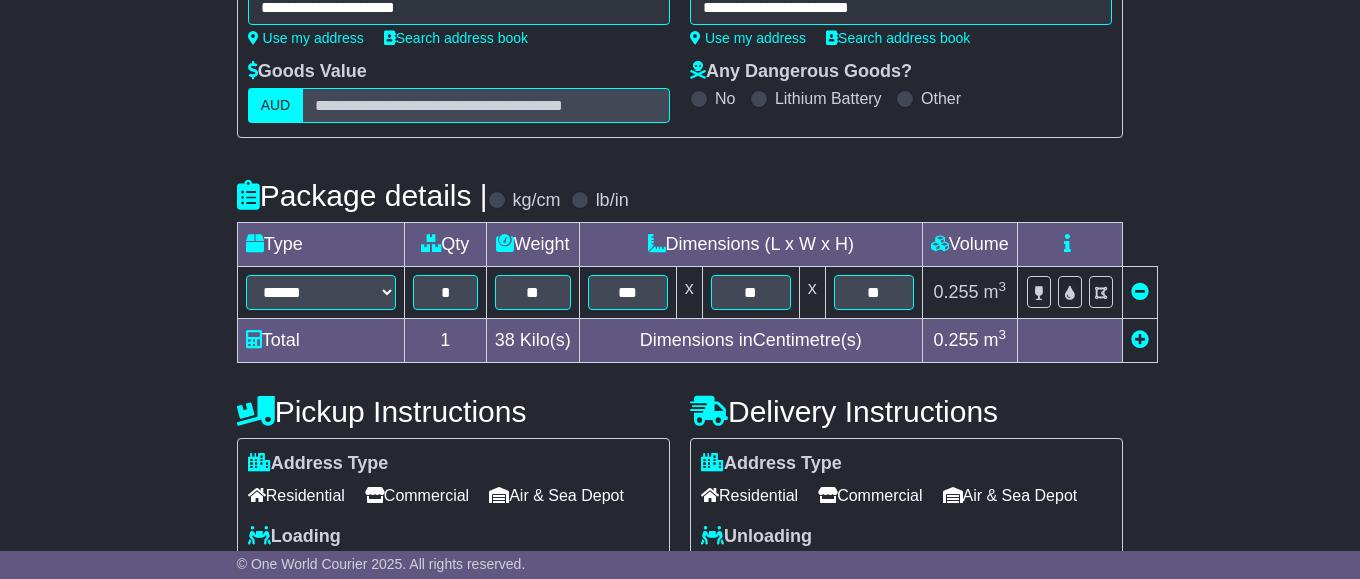type 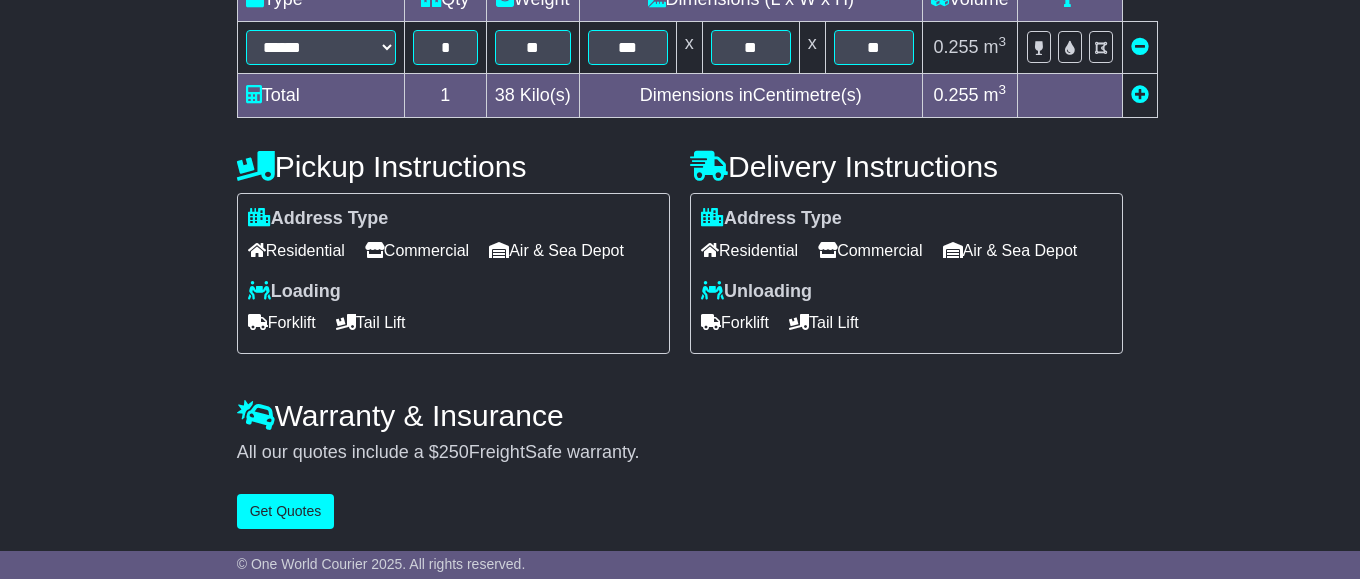 click on "Commercial" at bounding box center (417, 250) 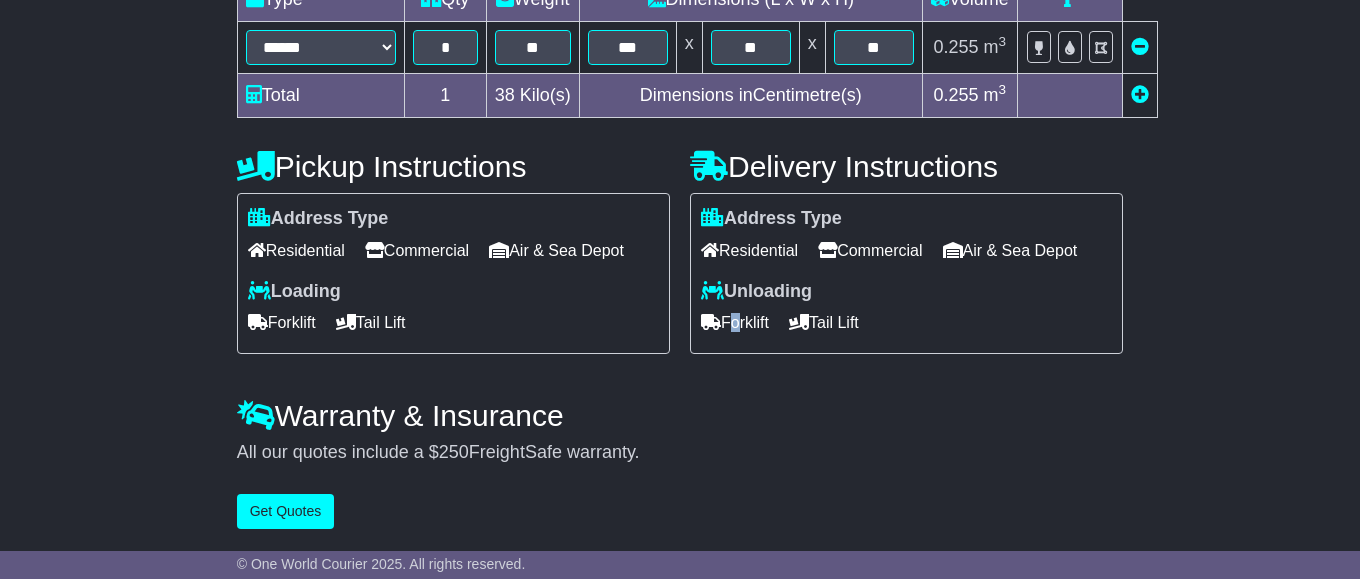 click on "Forklift" at bounding box center (735, 322) 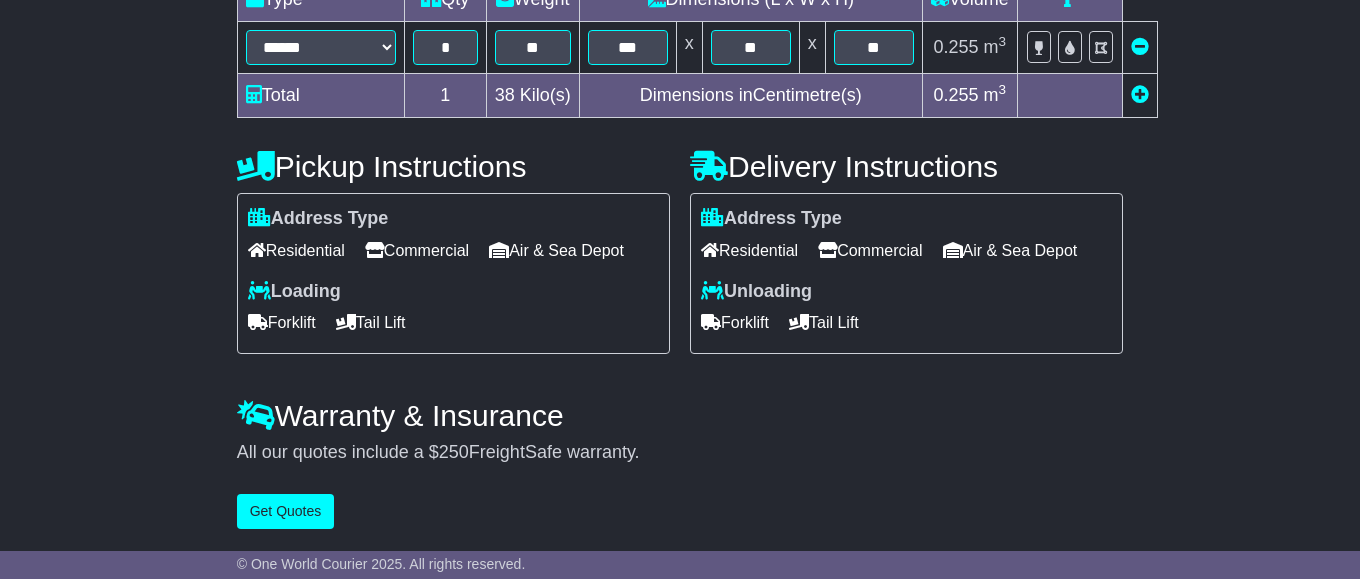 click on "Forklift" at bounding box center [282, 322] 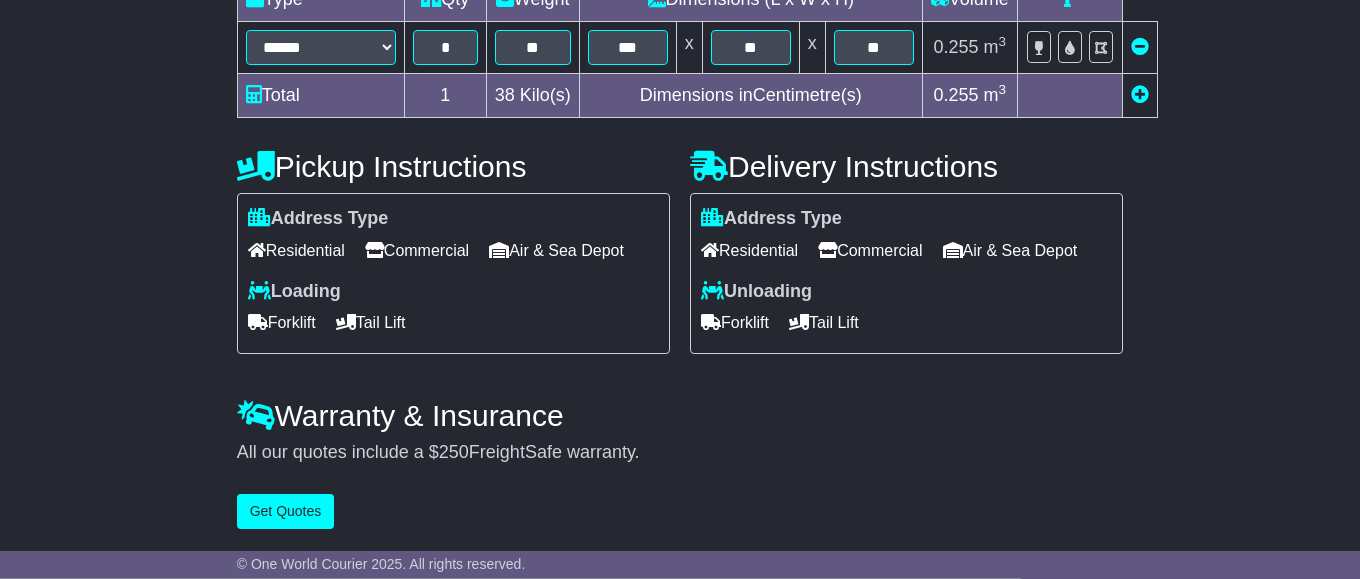 scroll, scrollTop: 620, scrollLeft: 0, axis: vertical 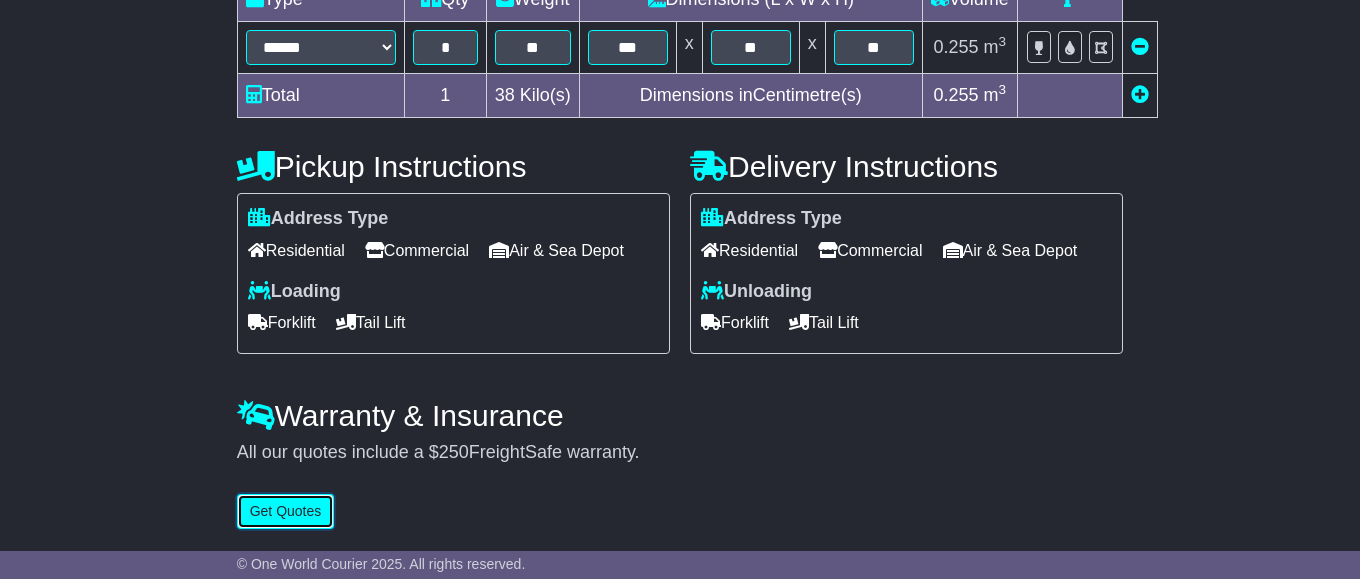 click on "Get Quotes" at bounding box center (286, 511) 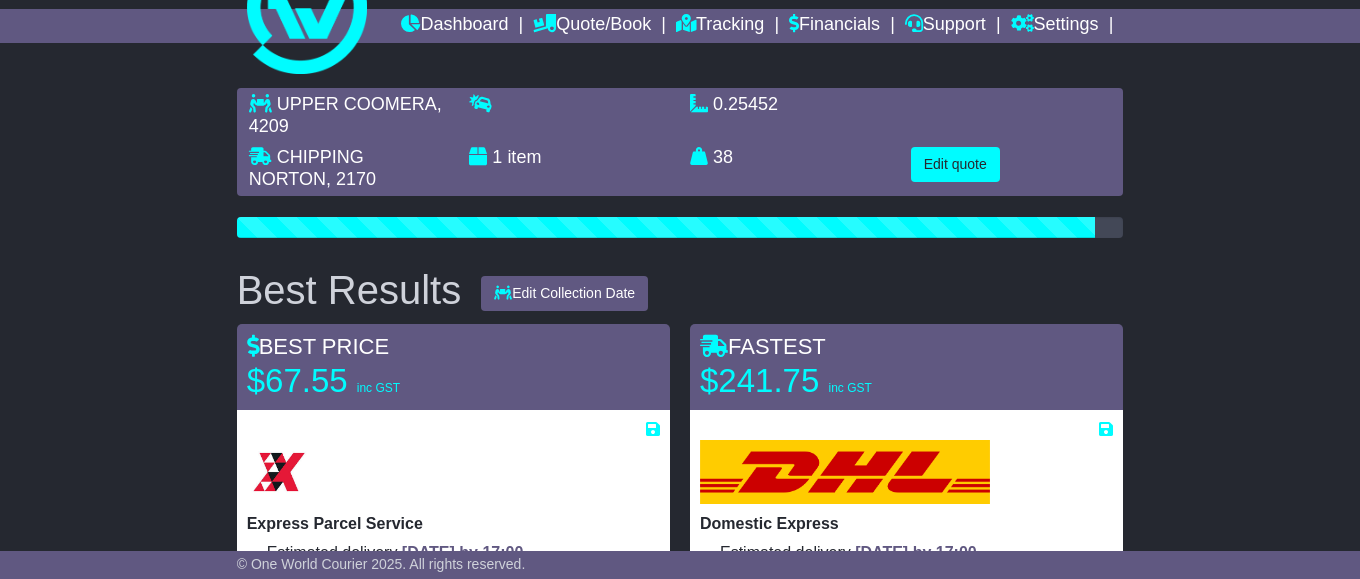 scroll, scrollTop: 0, scrollLeft: 0, axis: both 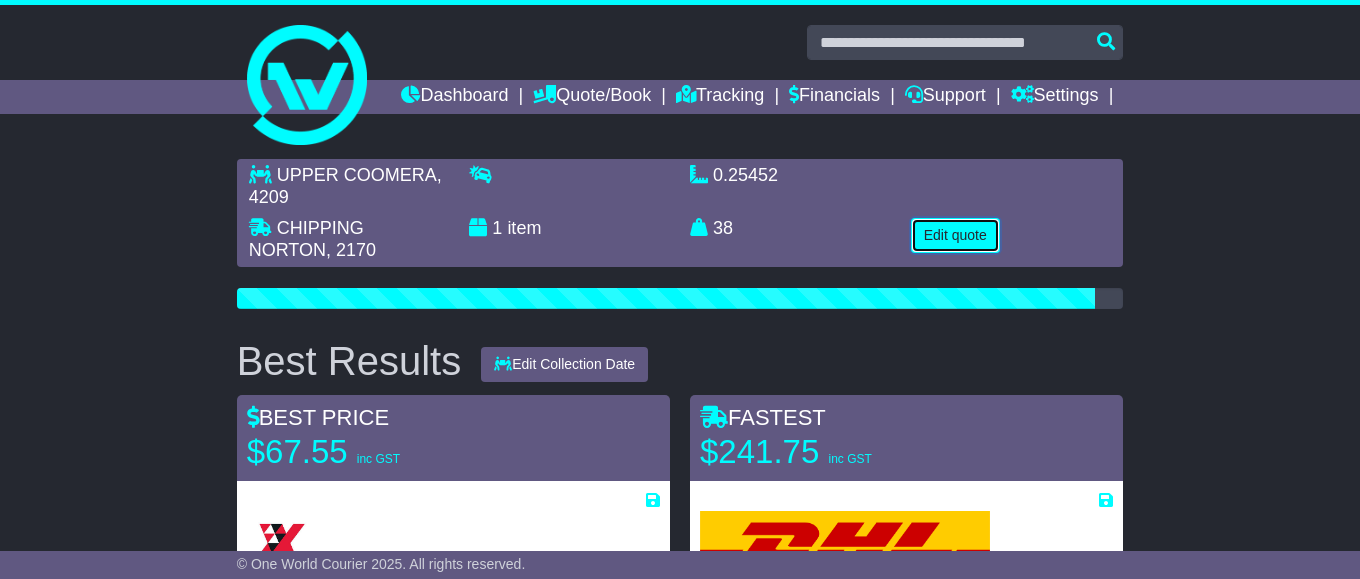 click on "Edit quote" at bounding box center [955, 235] 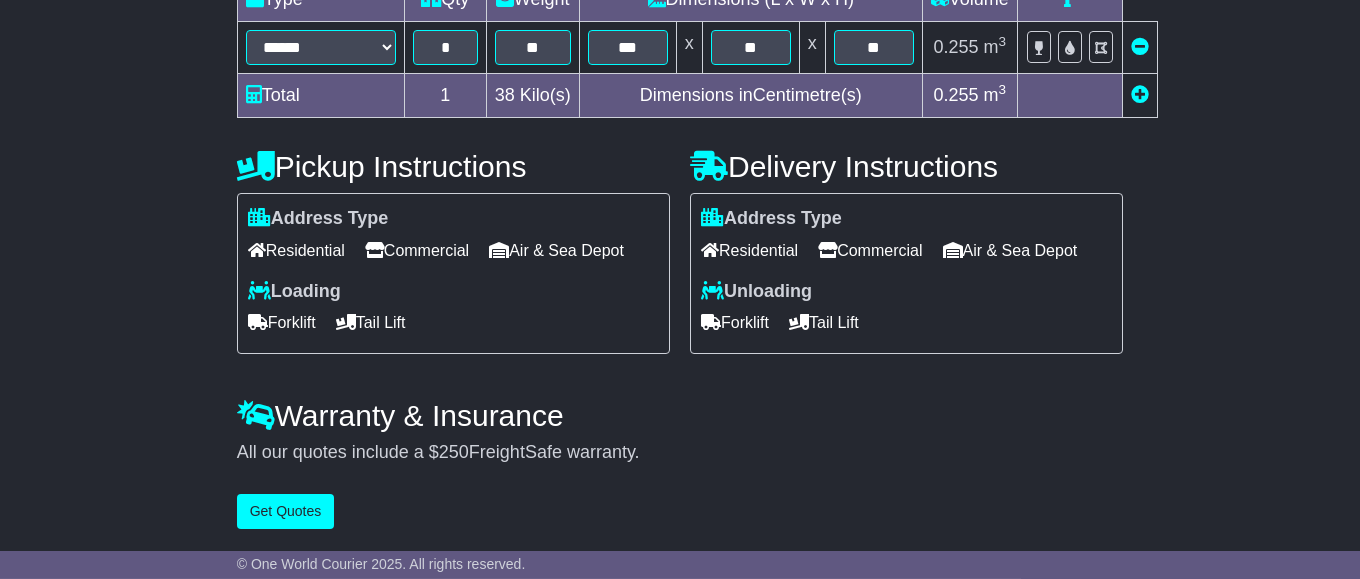 scroll, scrollTop: 620, scrollLeft: 0, axis: vertical 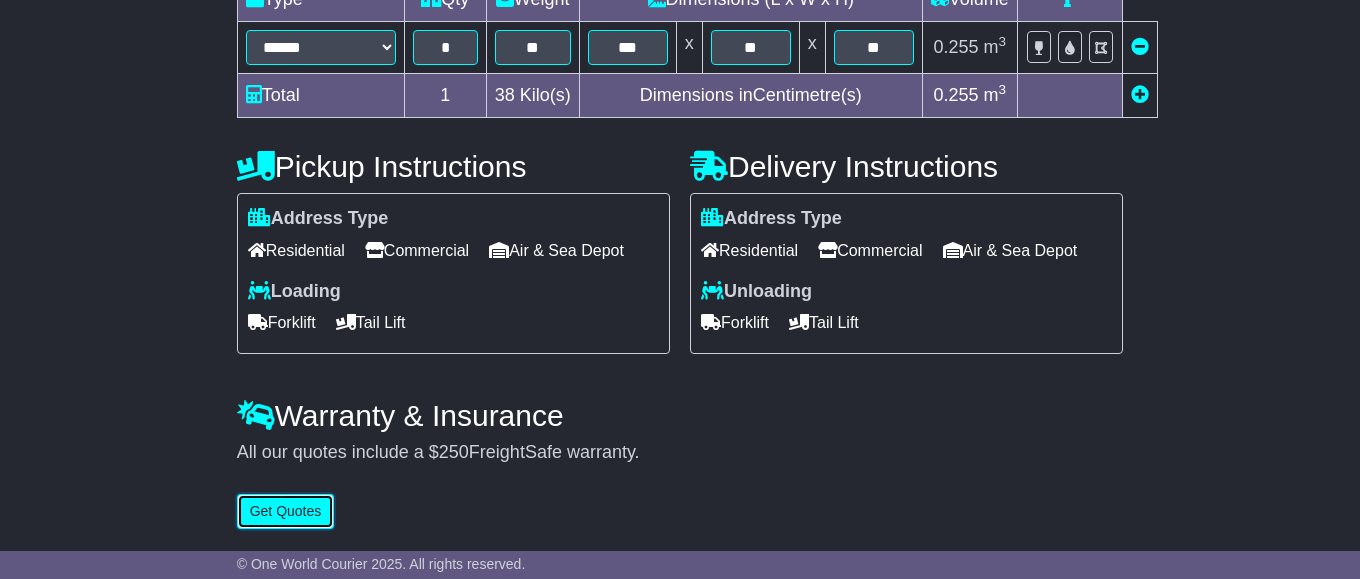 click on "Get Quotes" at bounding box center [286, 511] 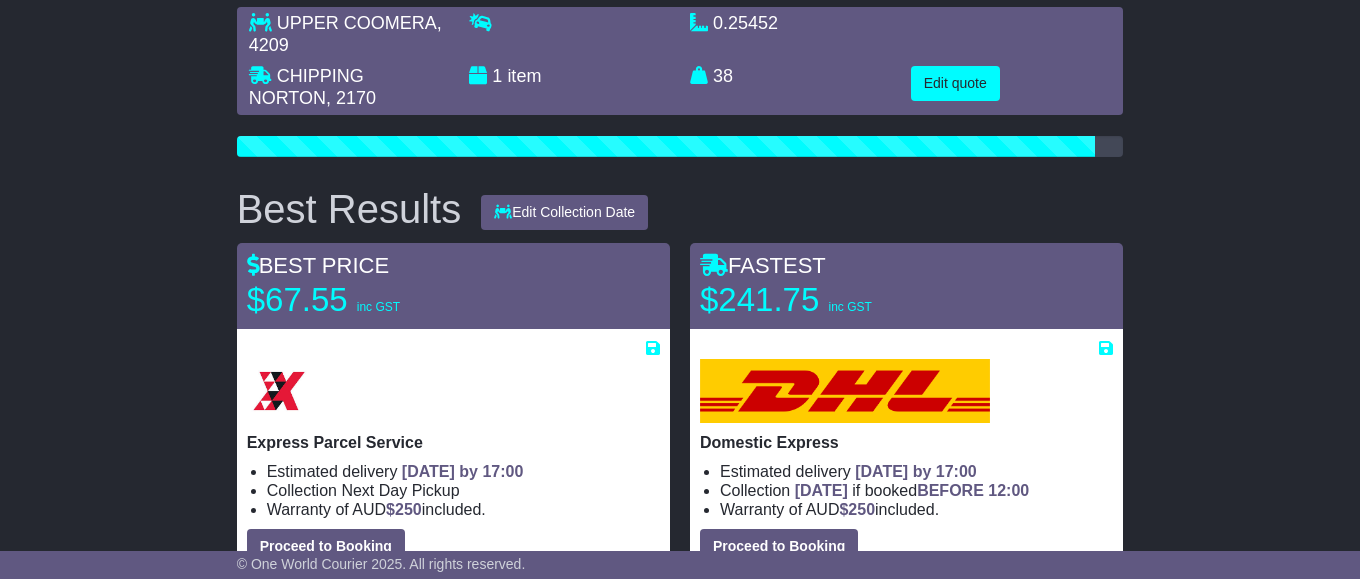 scroll, scrollTop: 0, scrollLeft: 0, axis: both 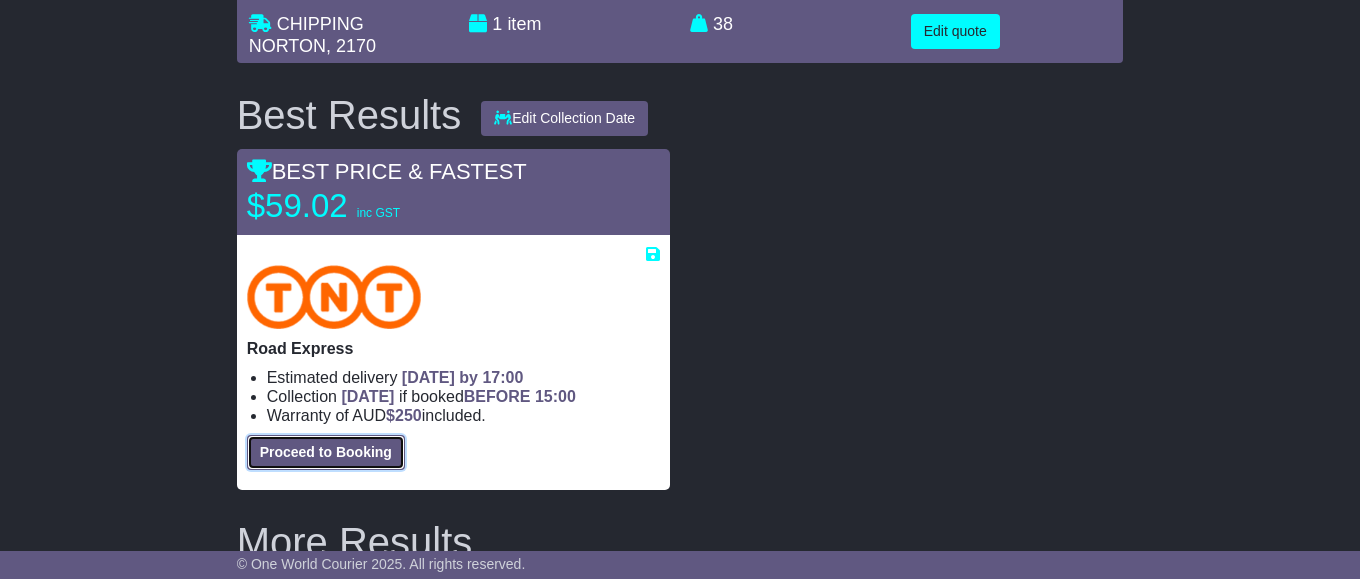click on "Proceed to Booking" at bounding box center [326, 452] 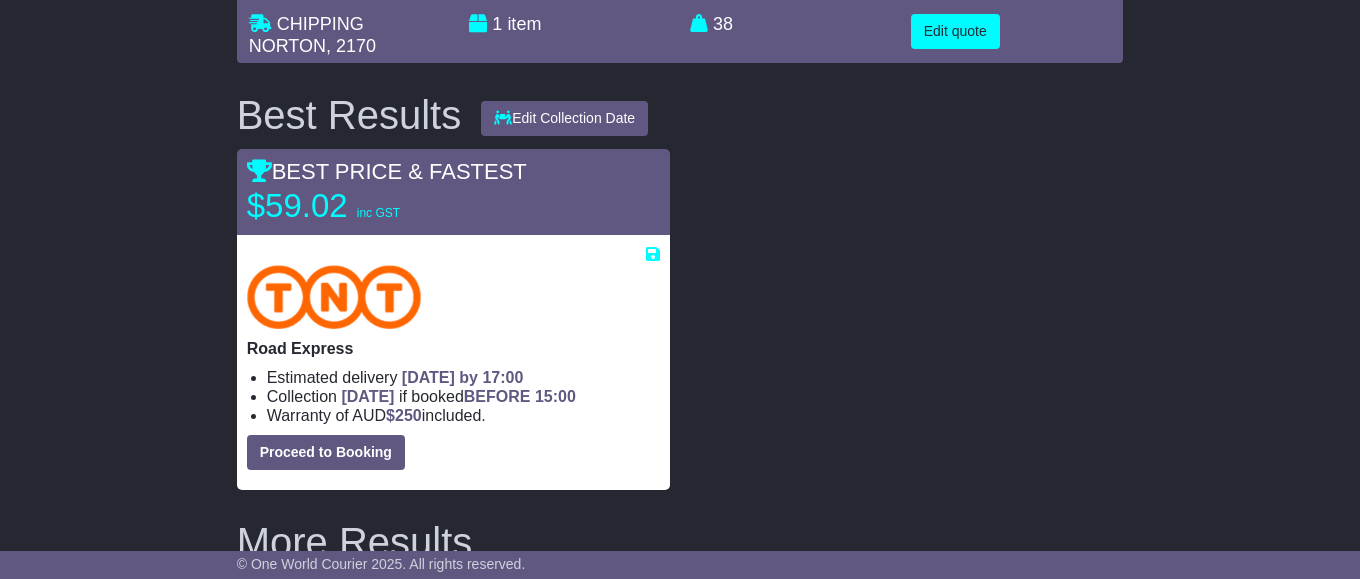 select on "*****" 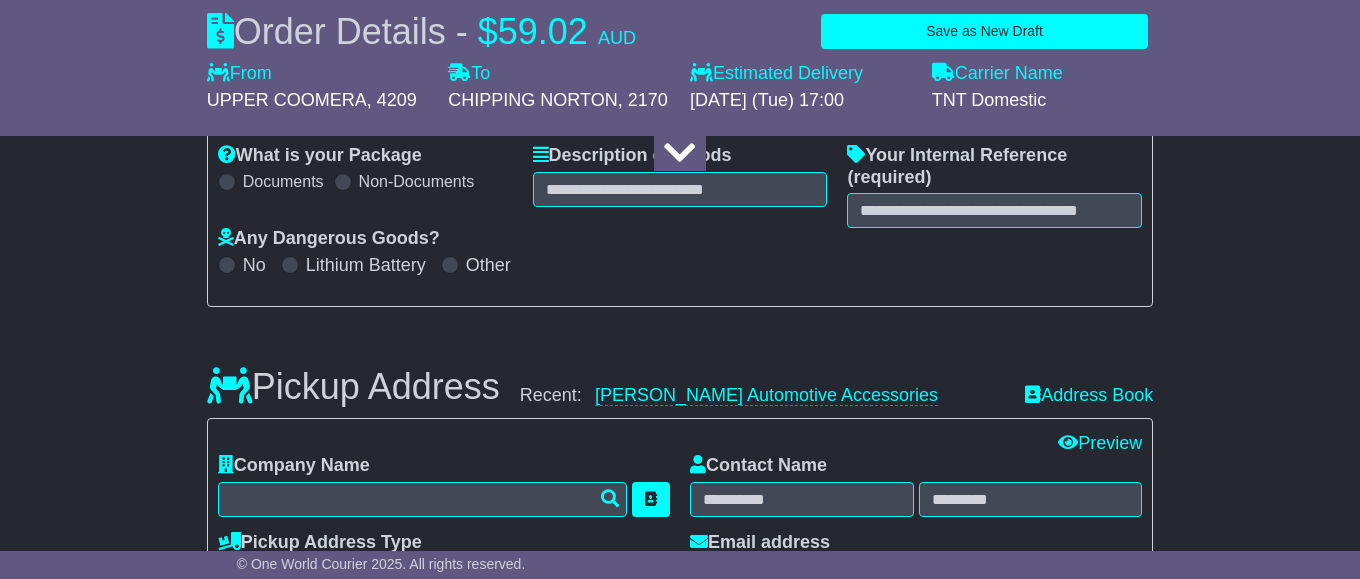 scroll, scrollTop: 306, scrollLeft: 0, axis: vertical 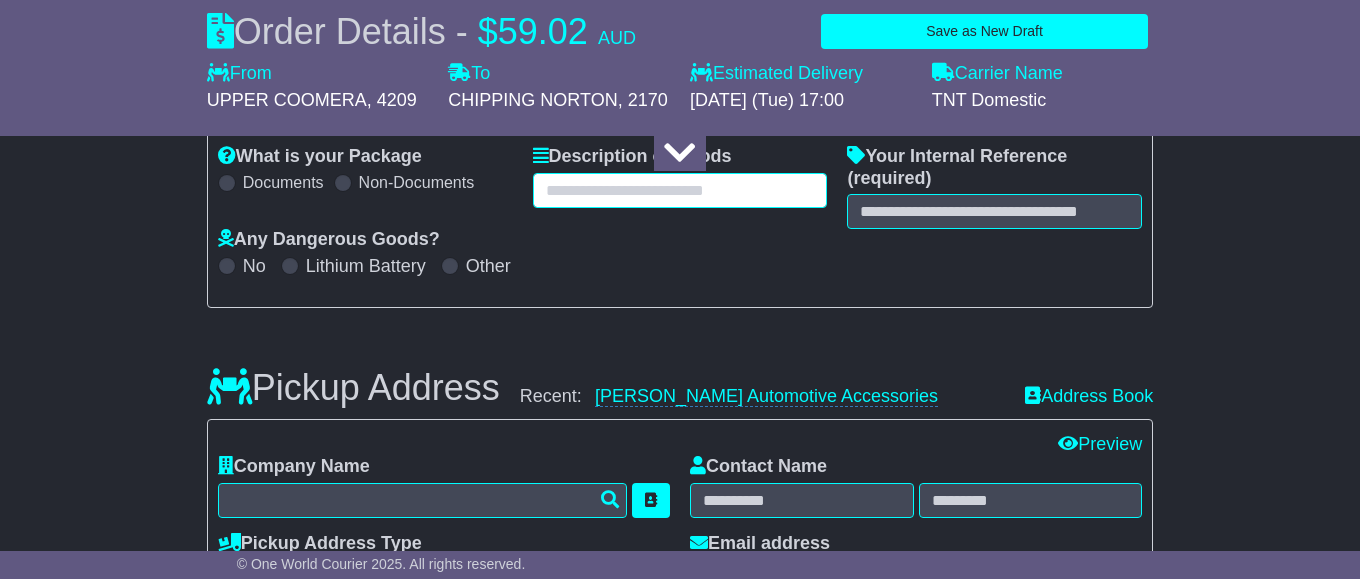 click at bounding box center (680, 190) 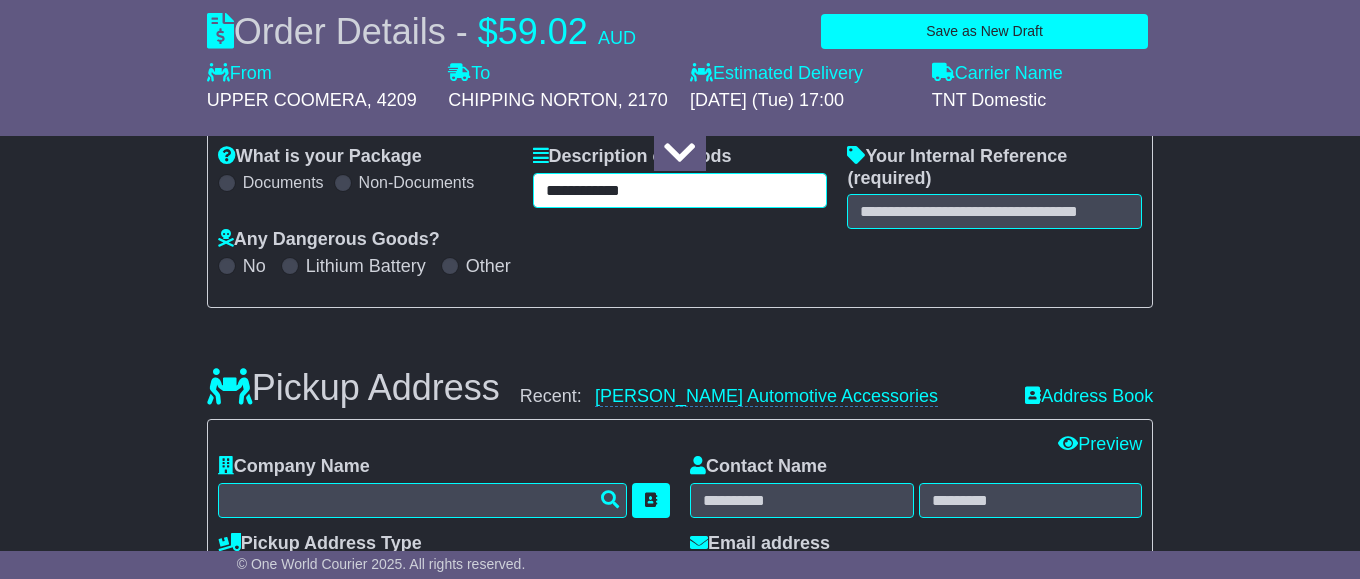 type on "**********" 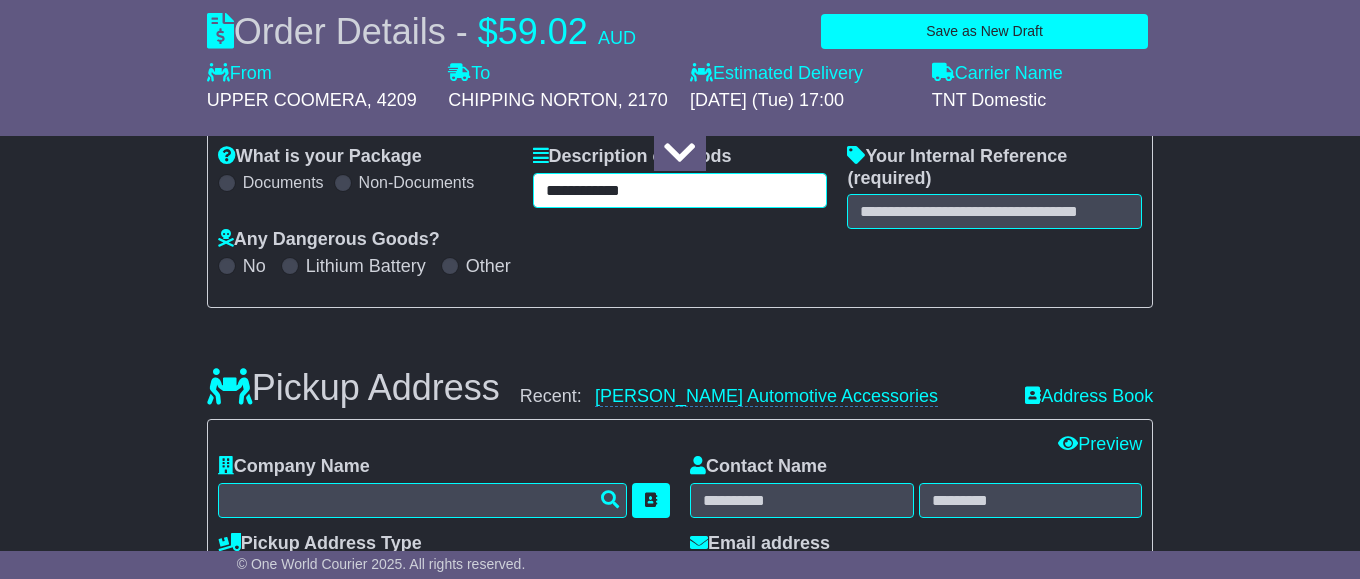 drag, startPoint x: 655, startPoint y: 220, endPoint x: 519, endPoint y: 222, distance: 136.01471 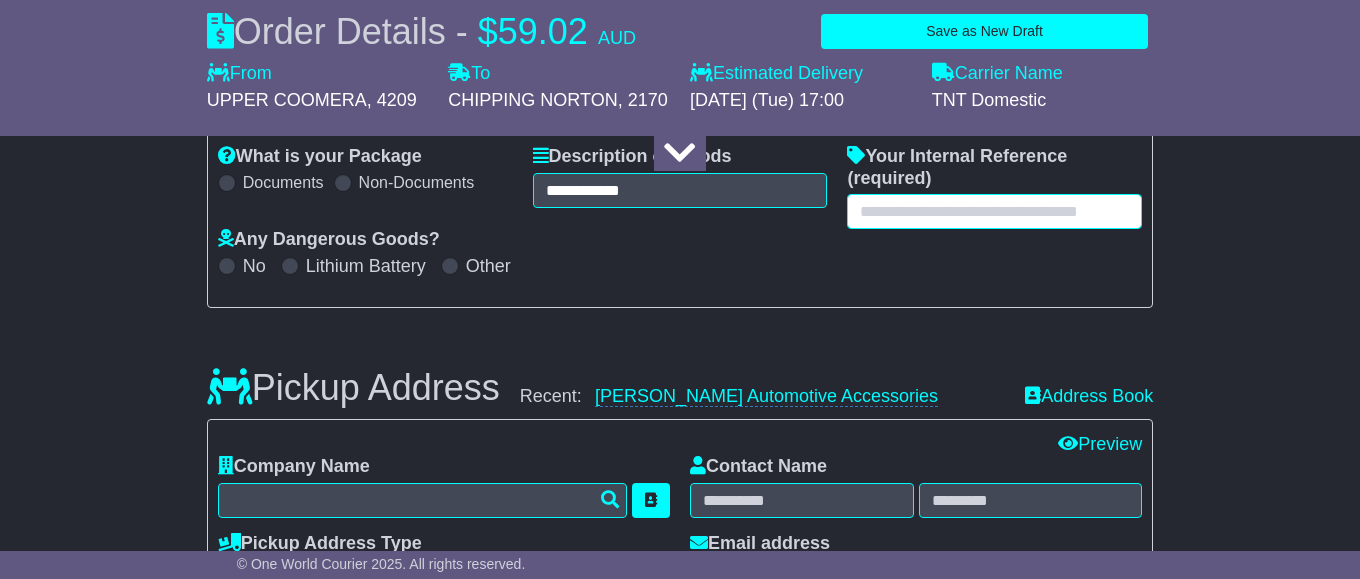 click at bounding box center [994, 211] 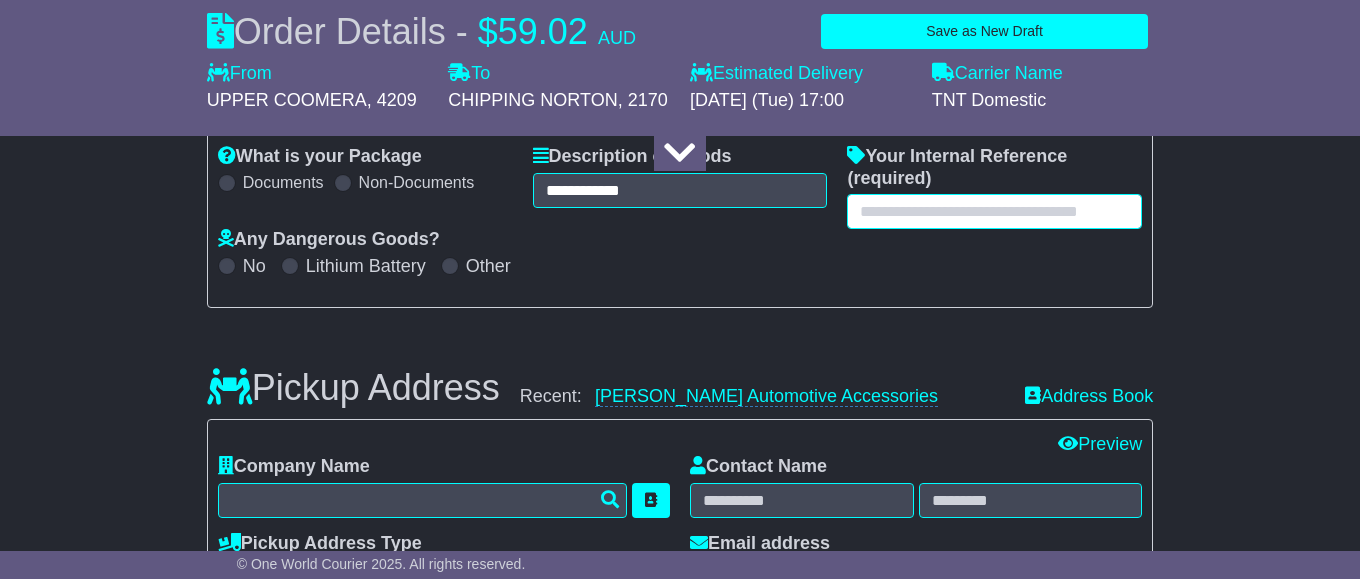 paste on "**********" 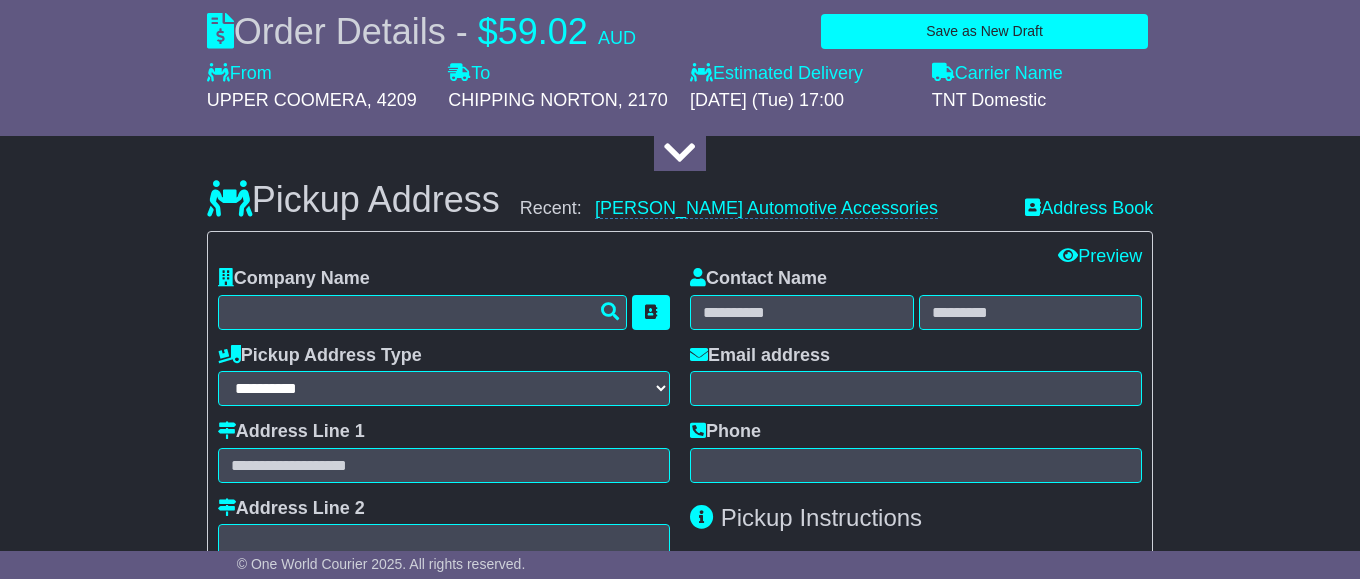 scroll, scrollTop: 612, scrollLeft: 0, axis: vertical 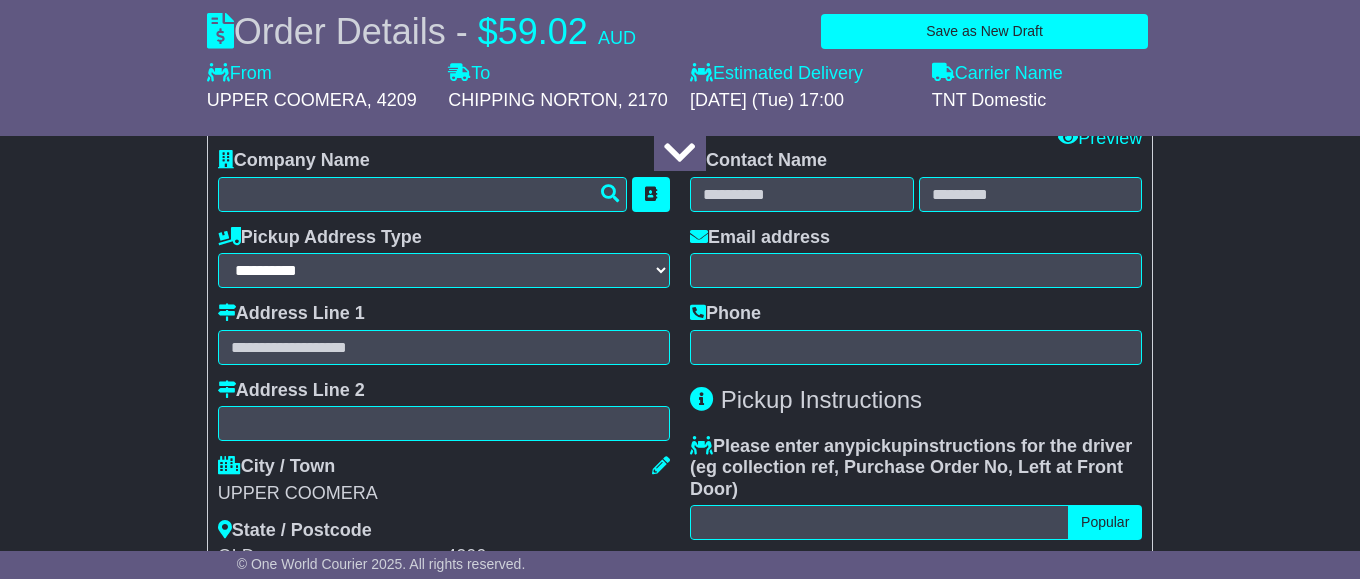 type on "**********" 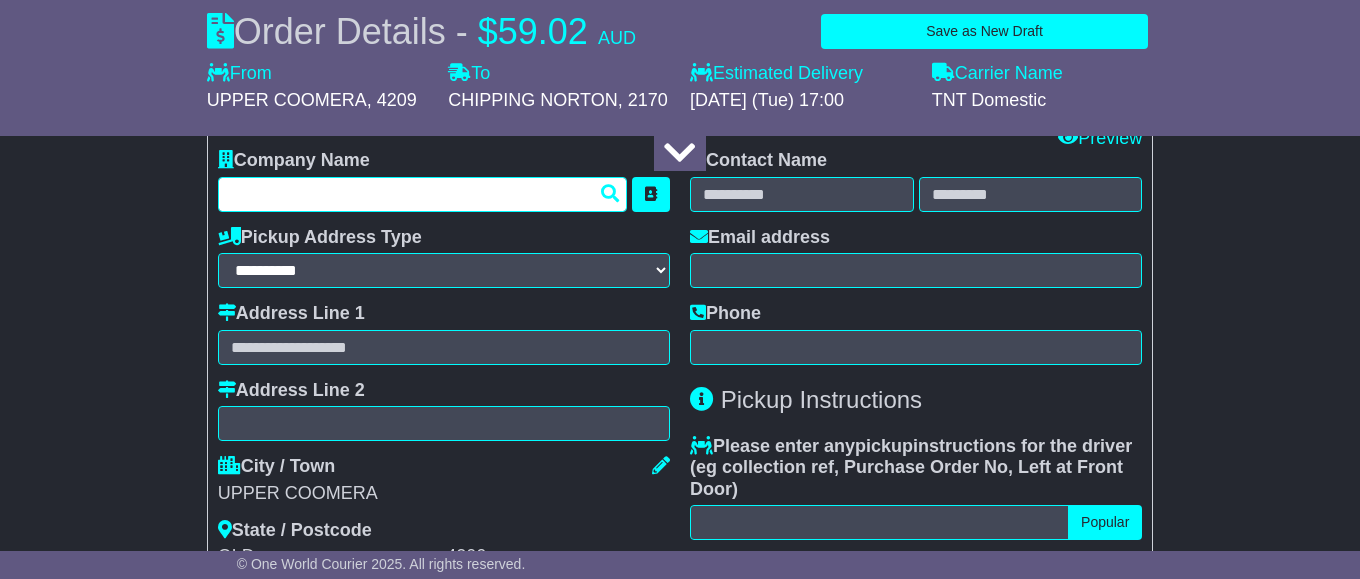 click at bounding box center (422, 194) 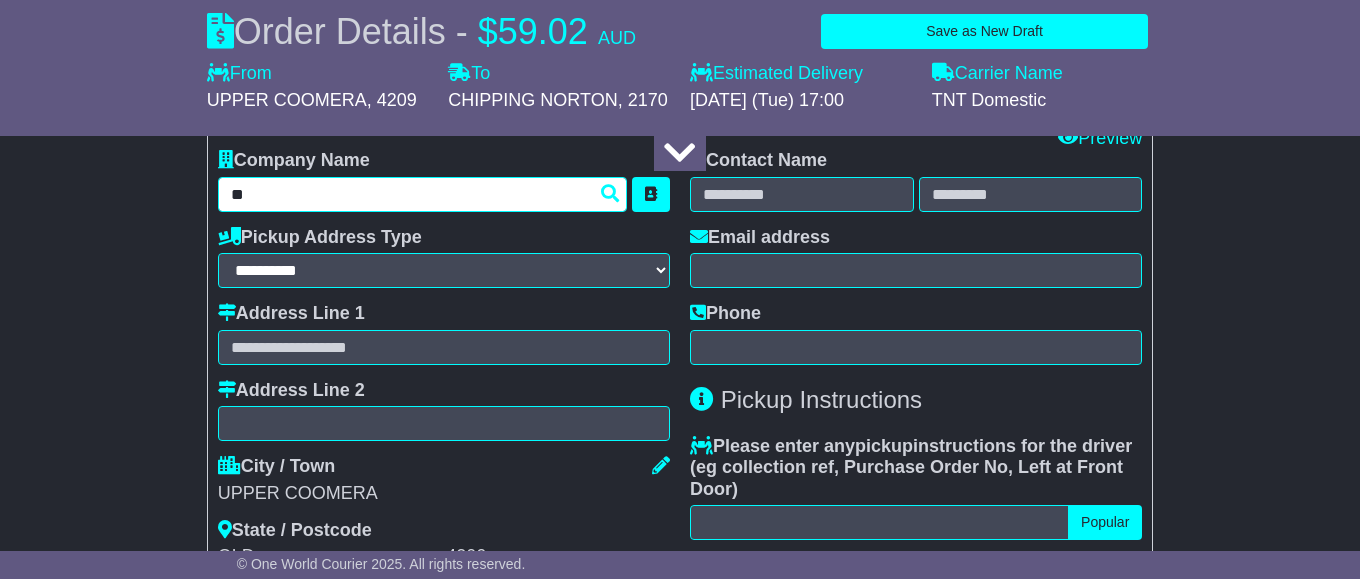 type on "***" 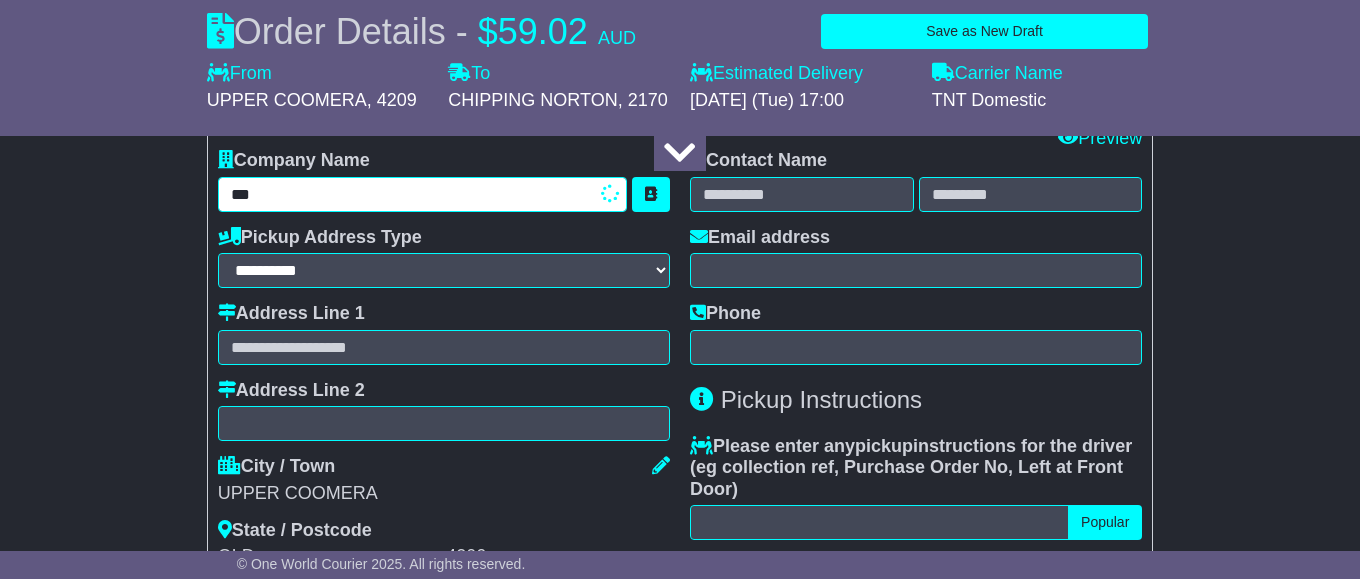 type on "**********" 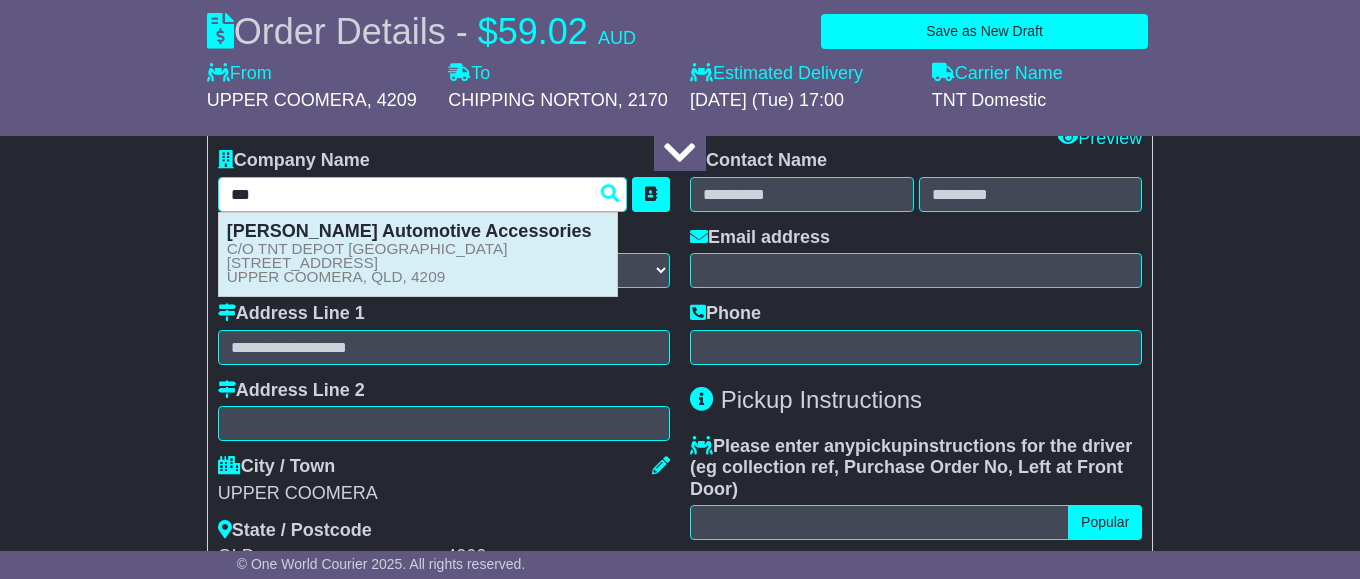 click on "C/O TNT DEPOT GOLD COAST 43 Days Road   UPPER COOMERA, QLD, 4209" at bounding box center [367, 263] 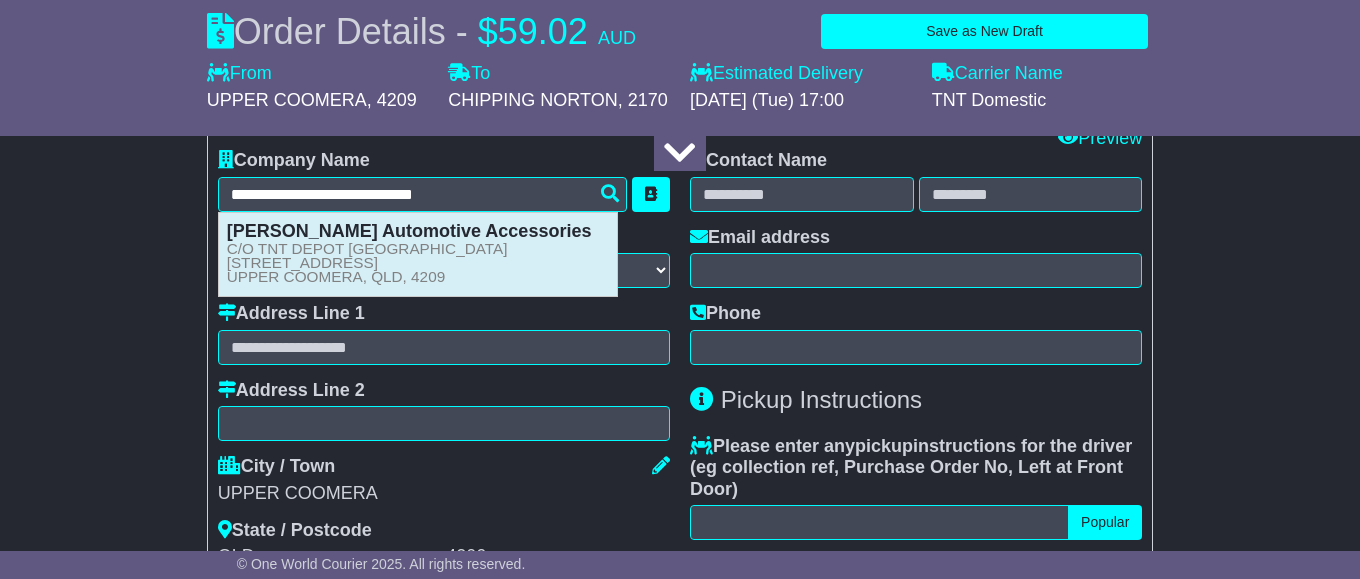 type 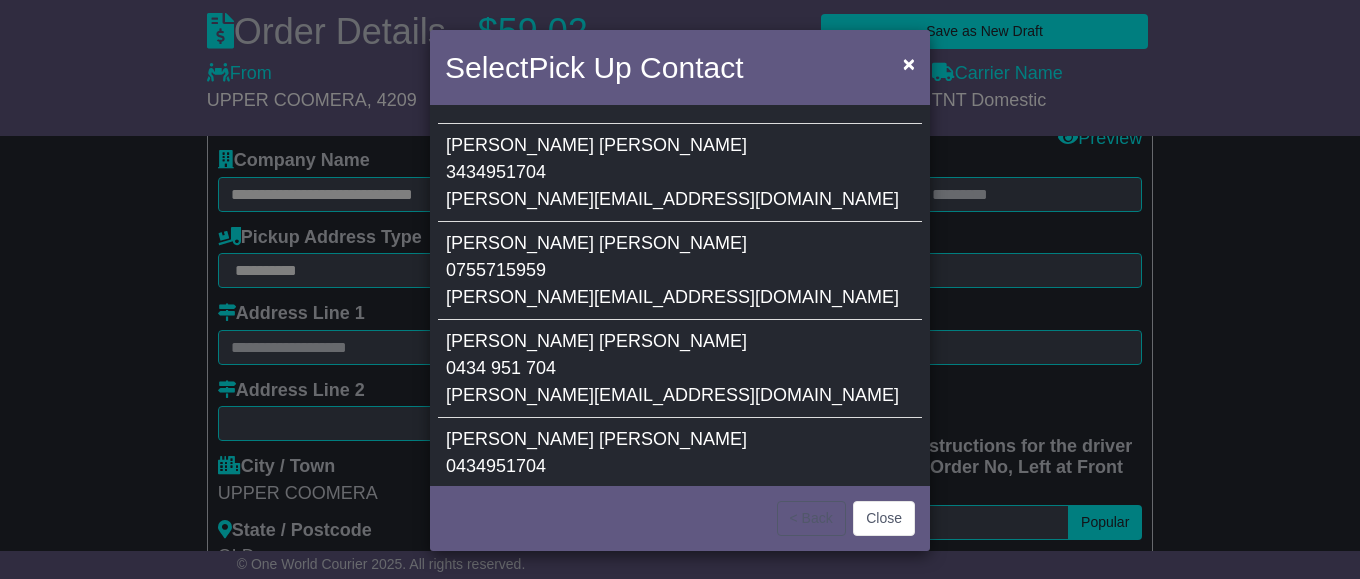click on "Jeff   Campbell
0755715959
jay-cee@bigpond.com" at bounding box center [680, 271] 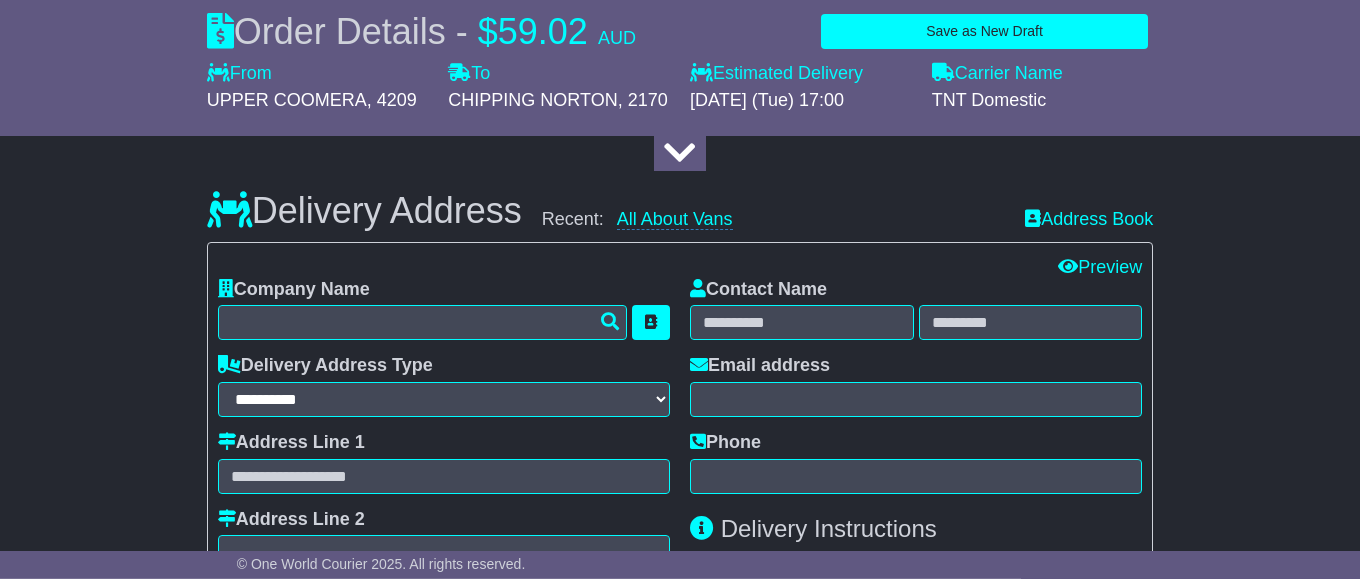 scroll, scrollTop: 1428, scrollLeft: 0, axis: vertical 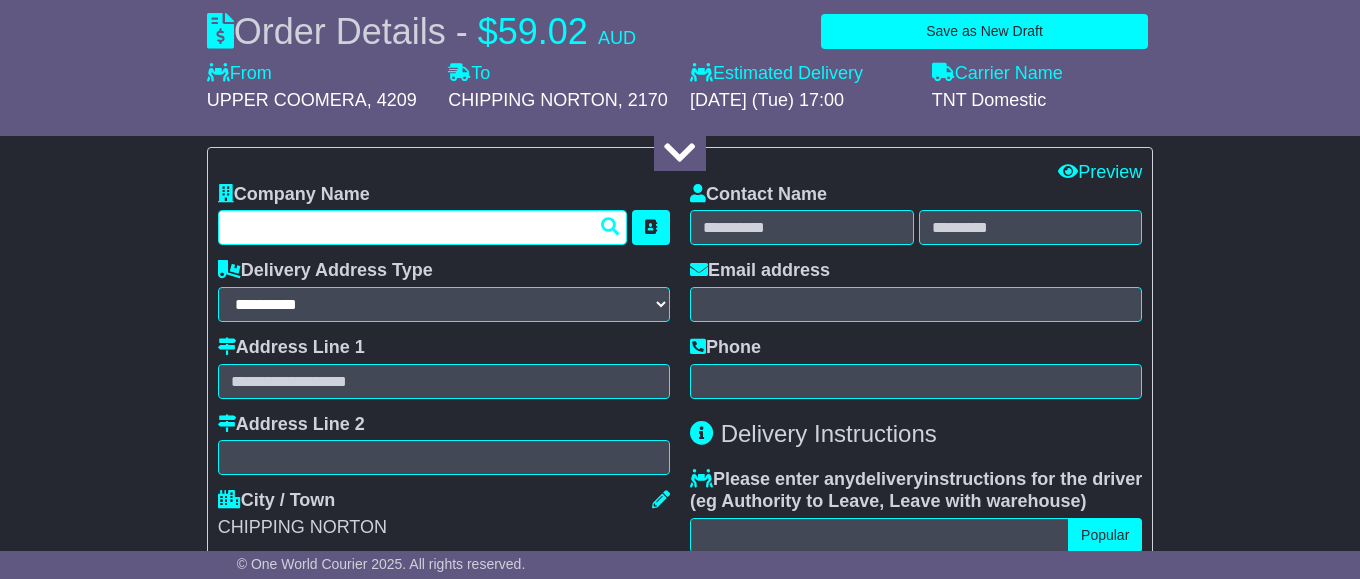 click at bounding box center (422, 227) 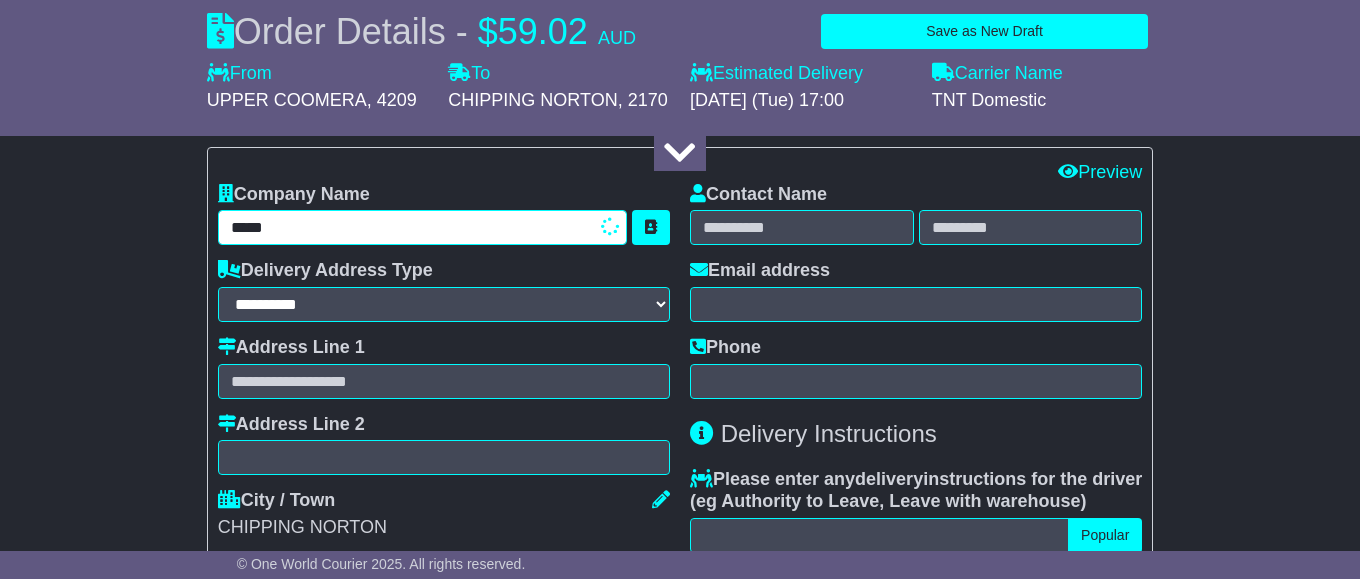 type on "******" 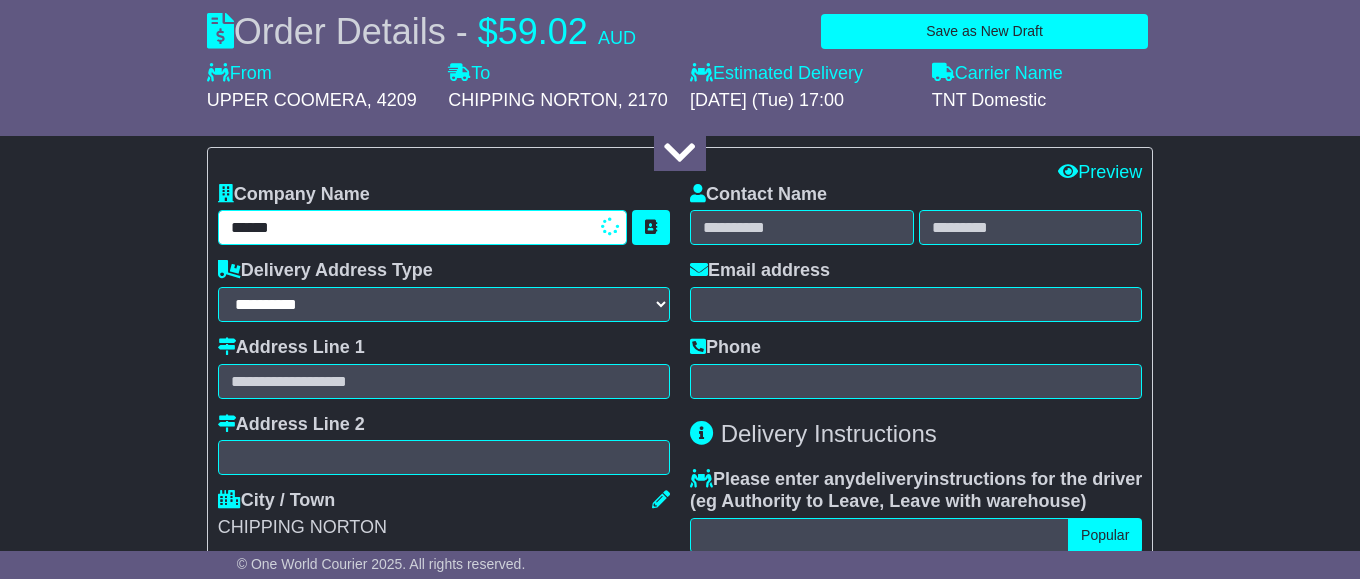 type on "**********" 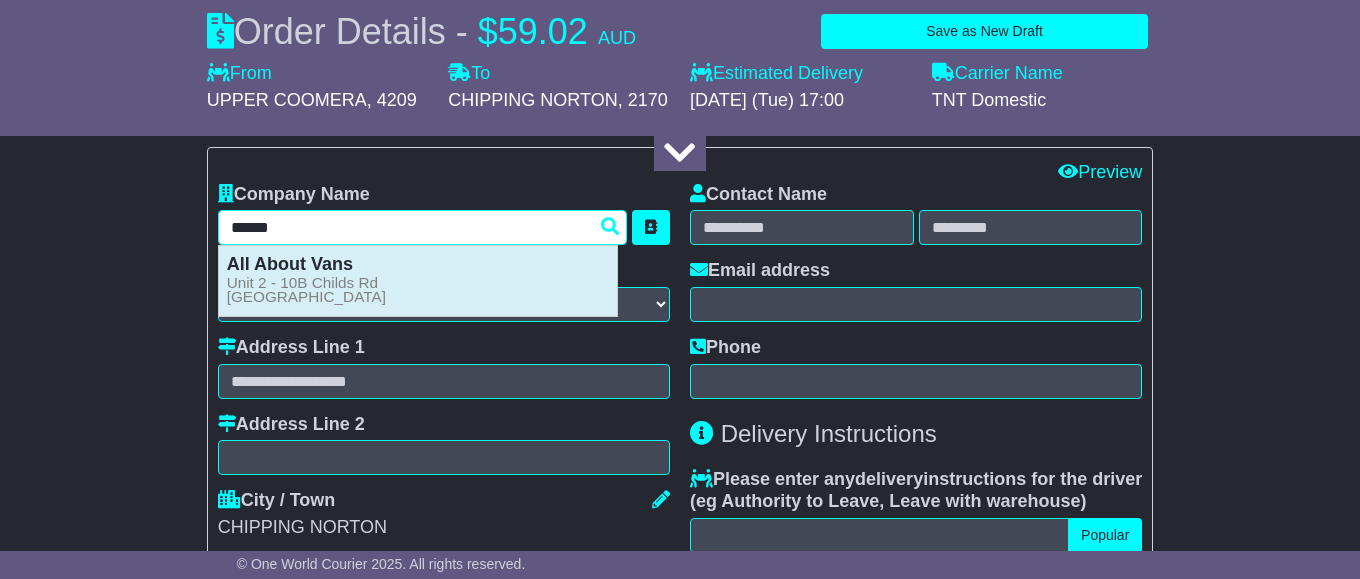 click on "Unit 2 - 10B Childs Rd   CHIPPING NORTON, NSW, 2170" at bounding box center (306, 290) 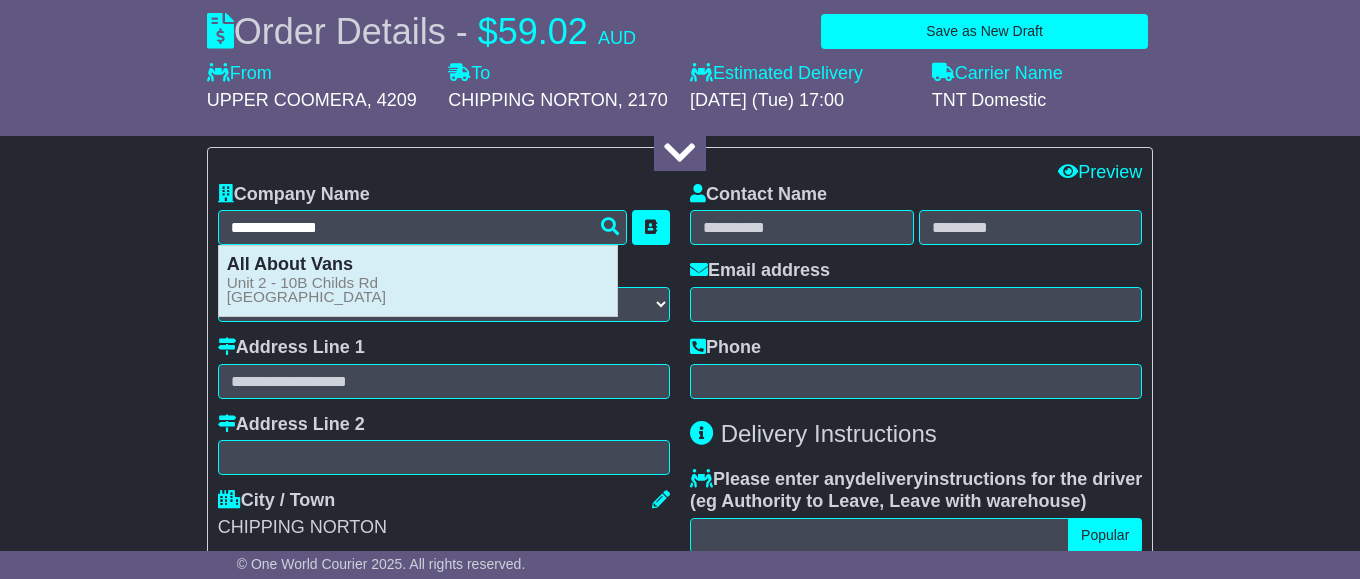 type 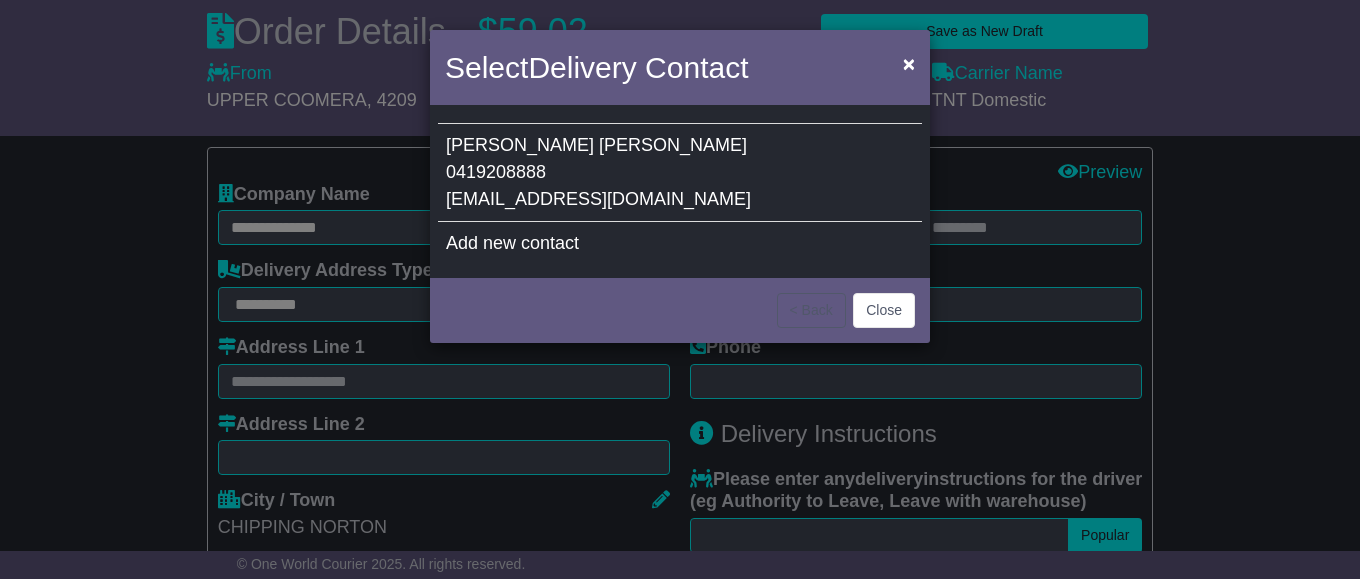 click on "[EMAIL_ADDRESS][DOMAIN_NAME]" at bounding box center (598, 199) 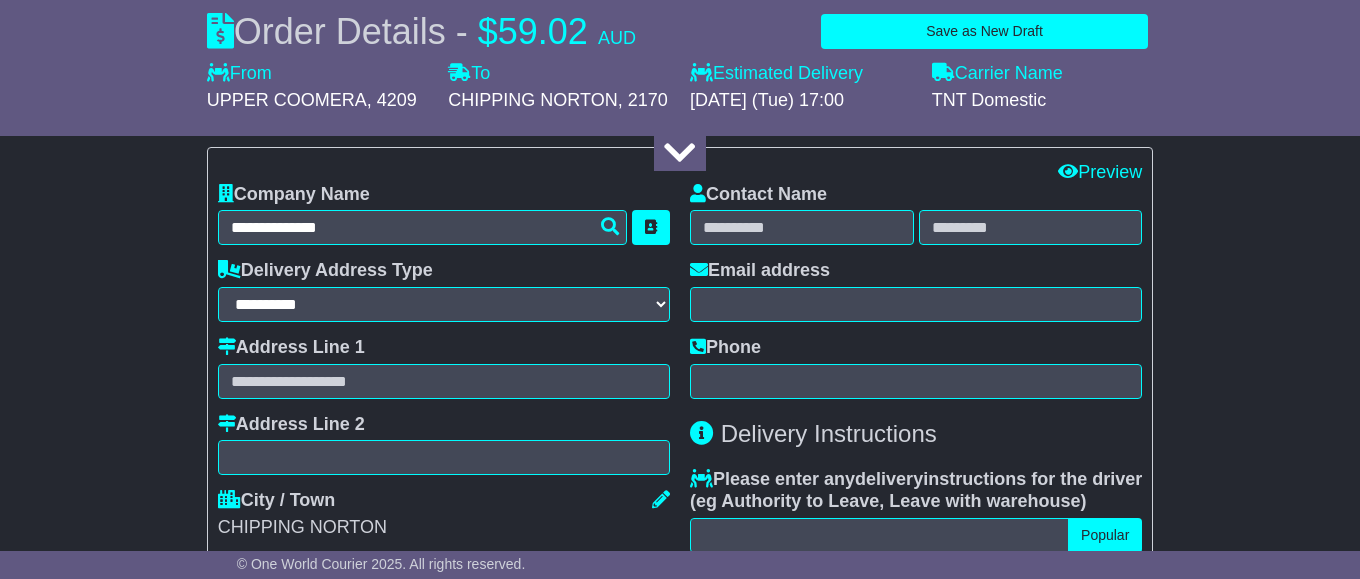 type on "**********" 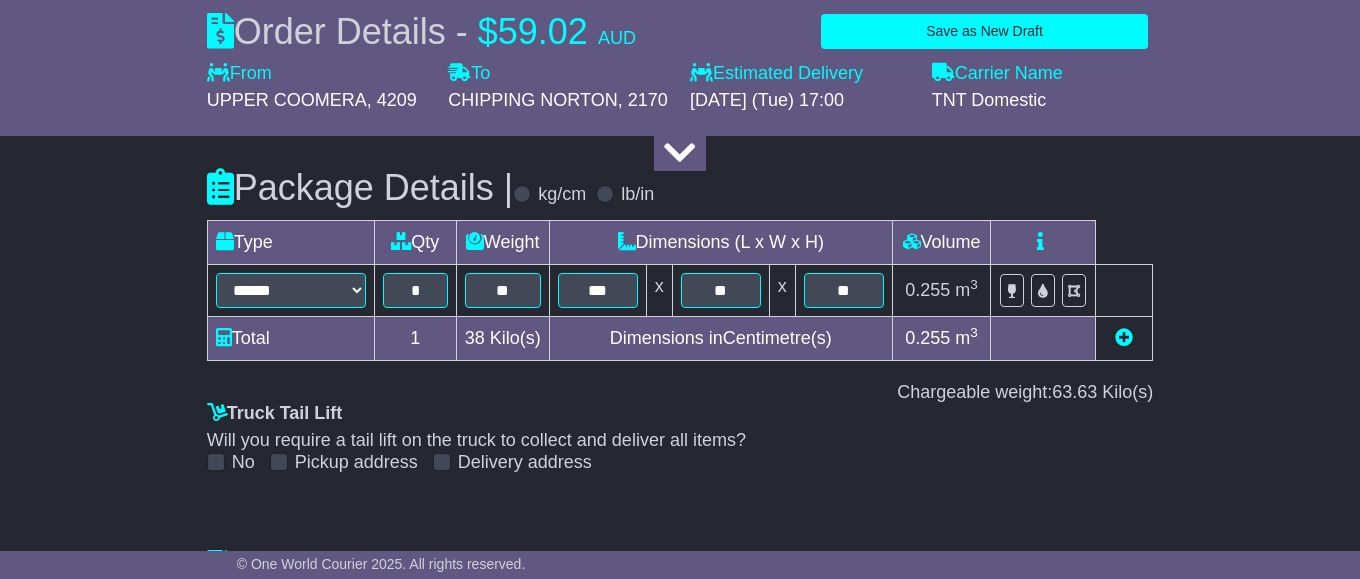 scroll, scrollTop: 2448, scrollLeft: 0, axis: vertical 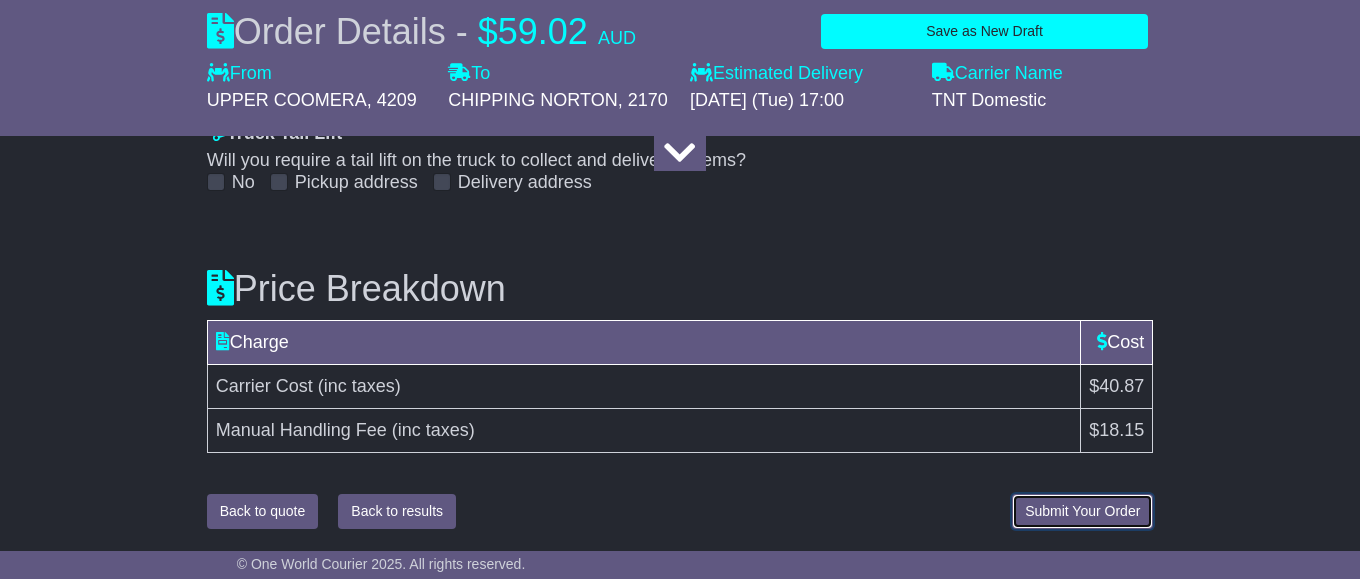 click on "Submit Your Order" at bounding box center [1082, 511] 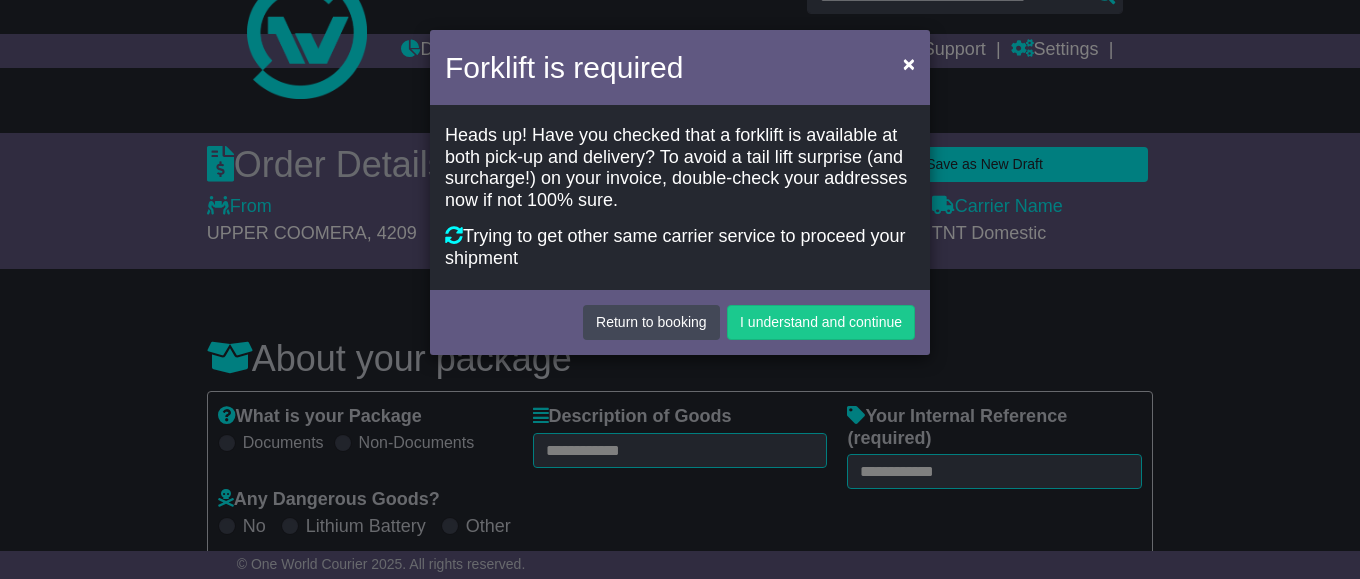 scroll, scrollTop: 0, scrollLeft: 0, axis: both 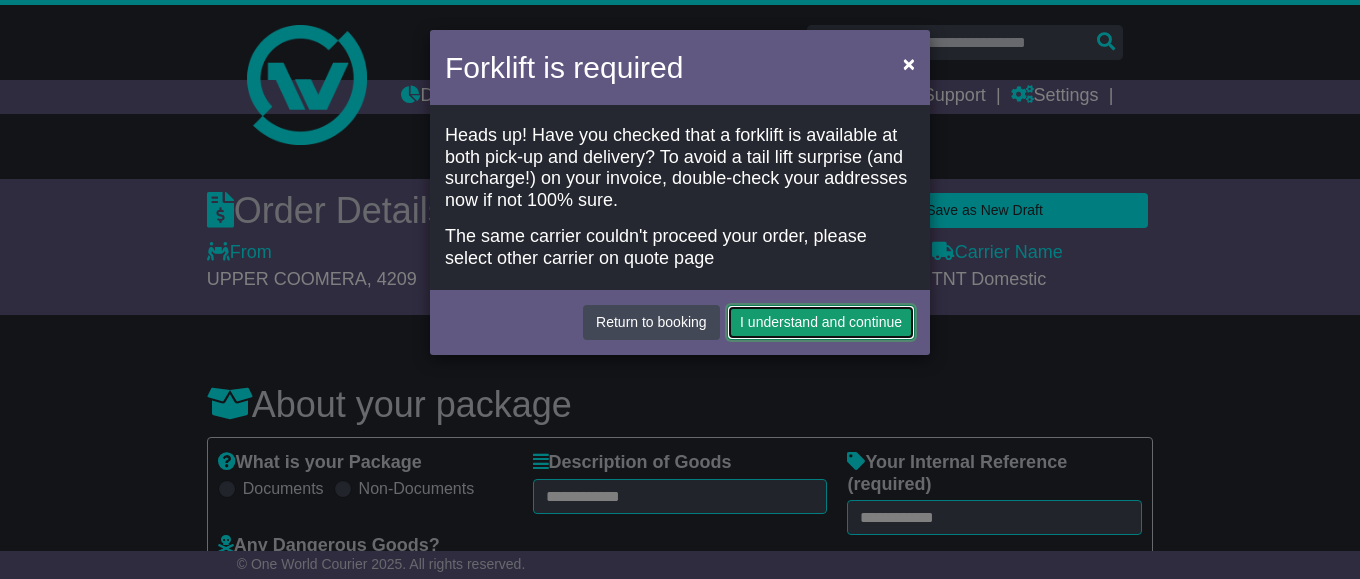 click on "I understand and continue" at bounding box center (821, 322) 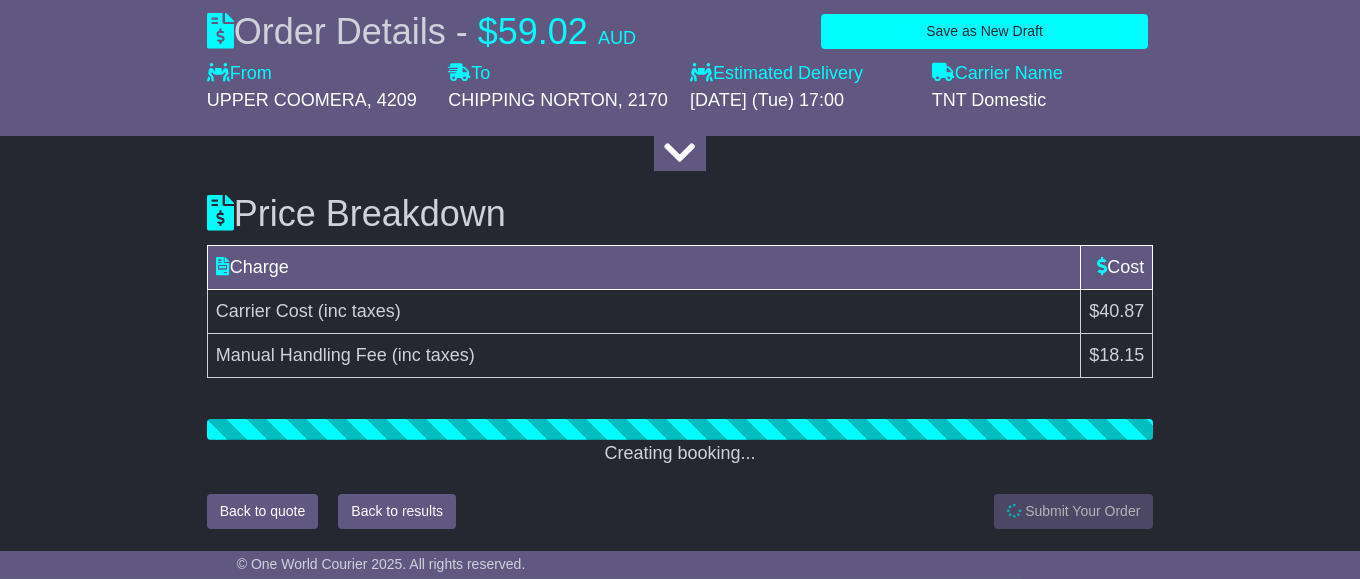 scroll, scrollTop: 2796, scrollLeft: 0, axis: vertical 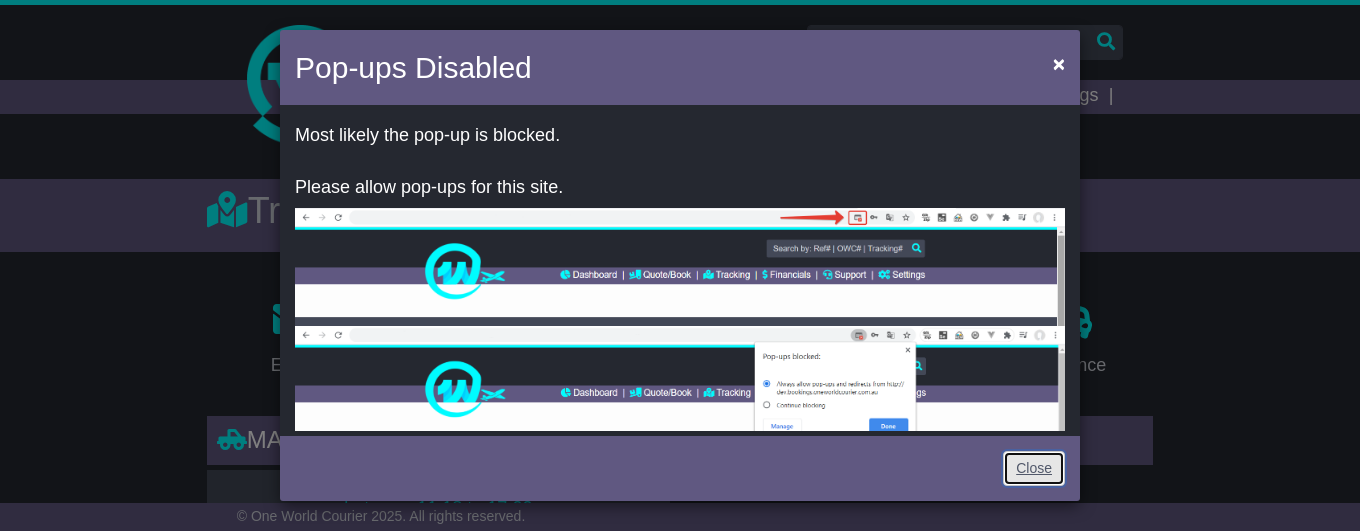 click on "Close" at bounding box center (1034, 468) 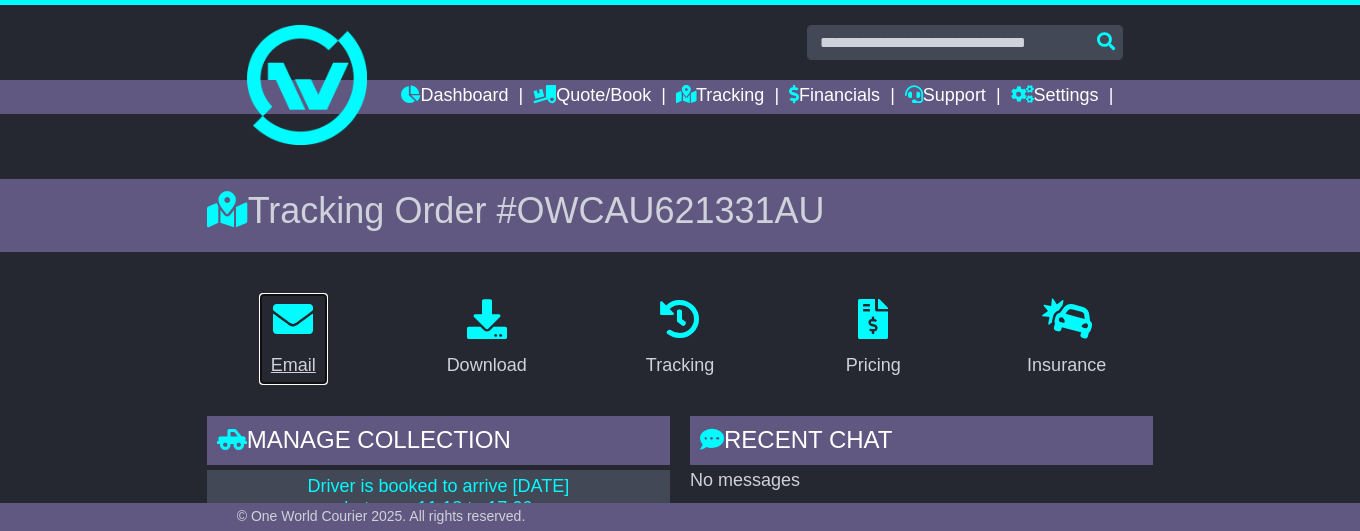click at bounding box center [293, 319] 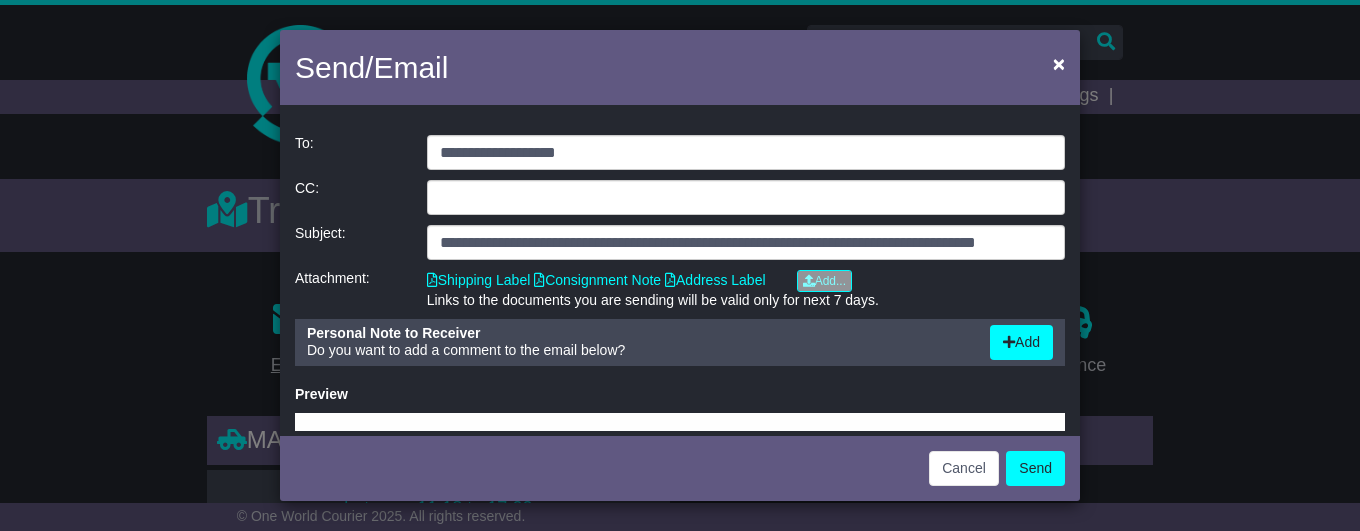 scroll, scrollTop: 0, scrollLeft: 0, axis: both 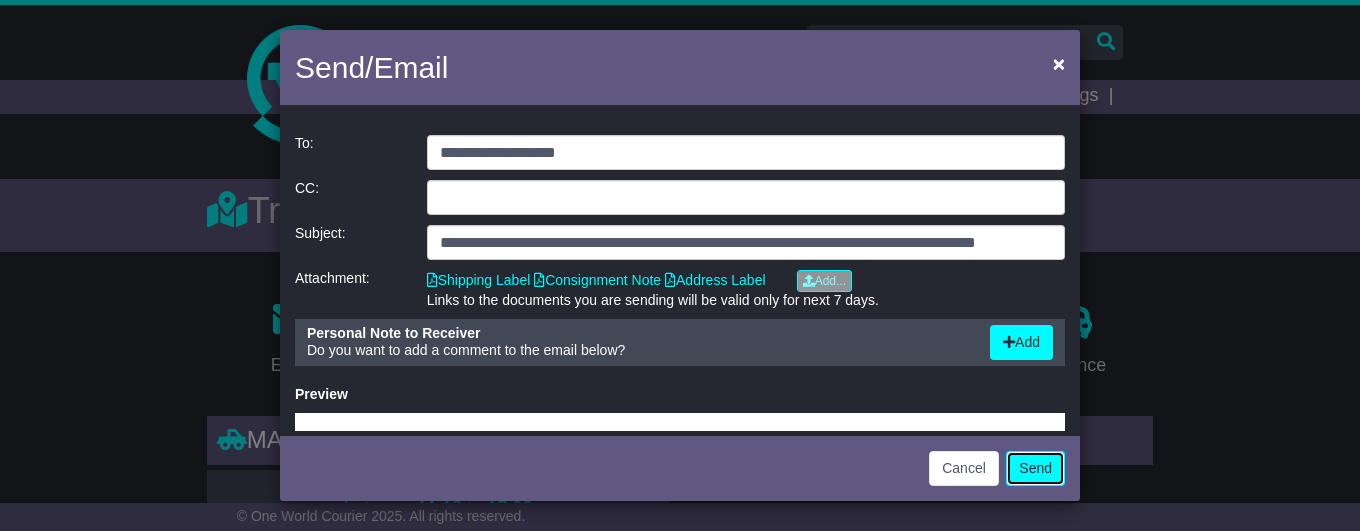click on "Send" 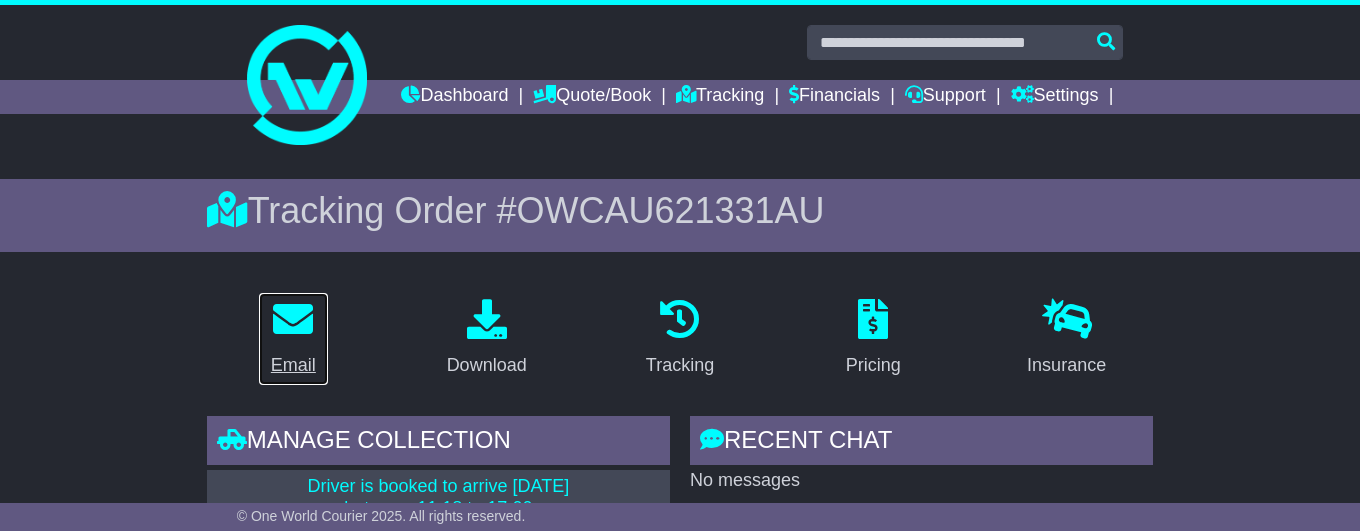 click at bounding box center (293, 319) 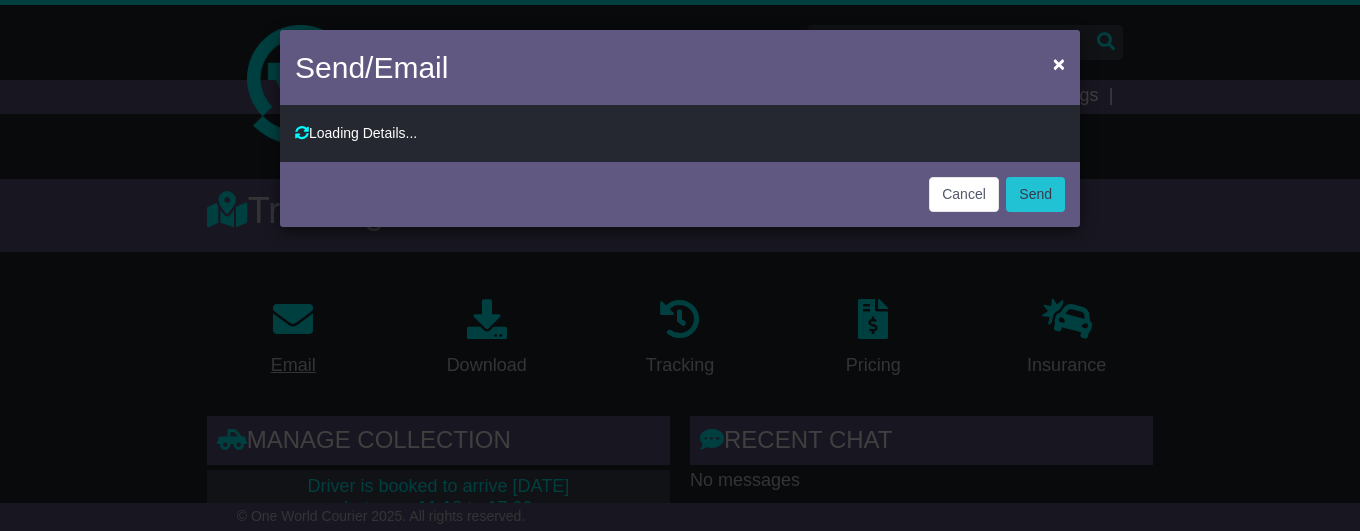 type on "**********" 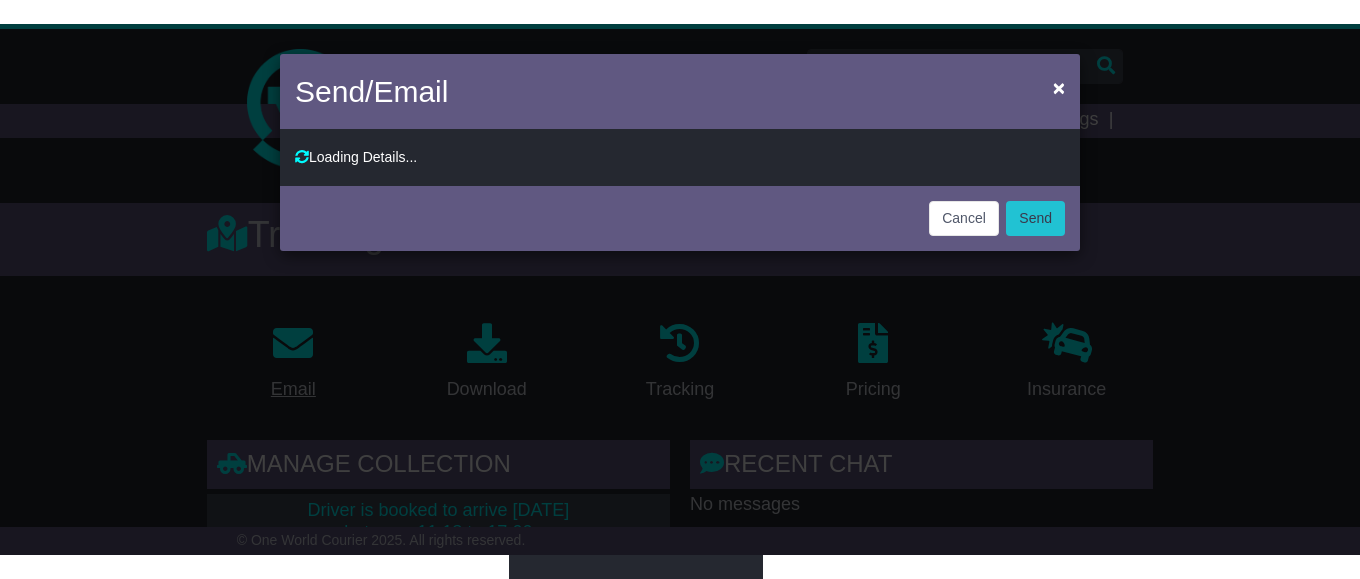 scroll, scrollTop: 0, scrollLeft: 0, axis: both 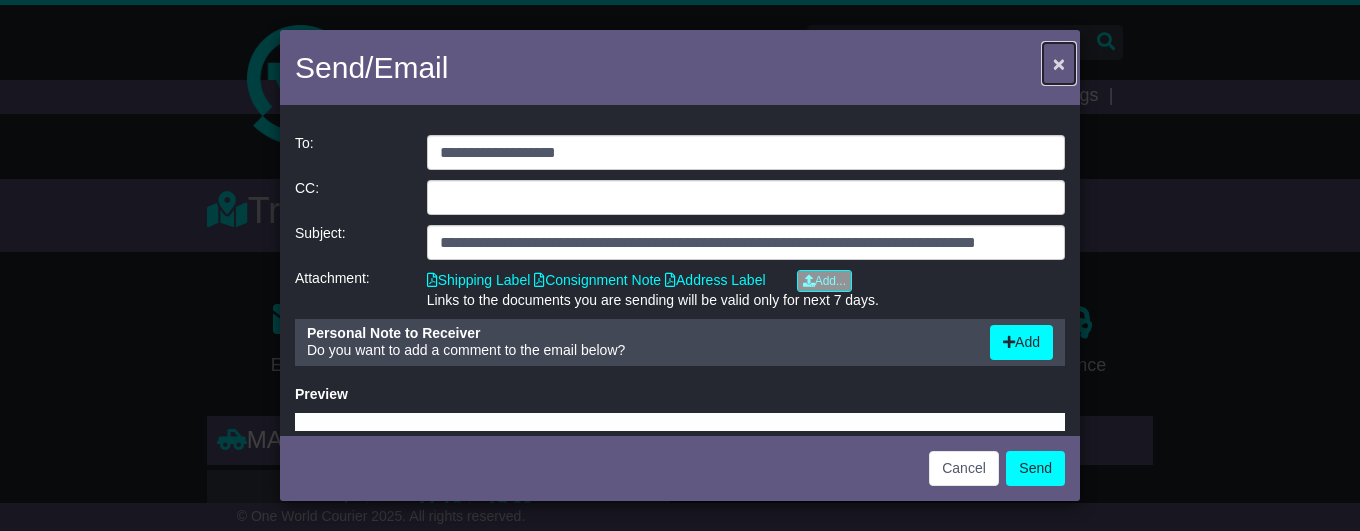click on "×" 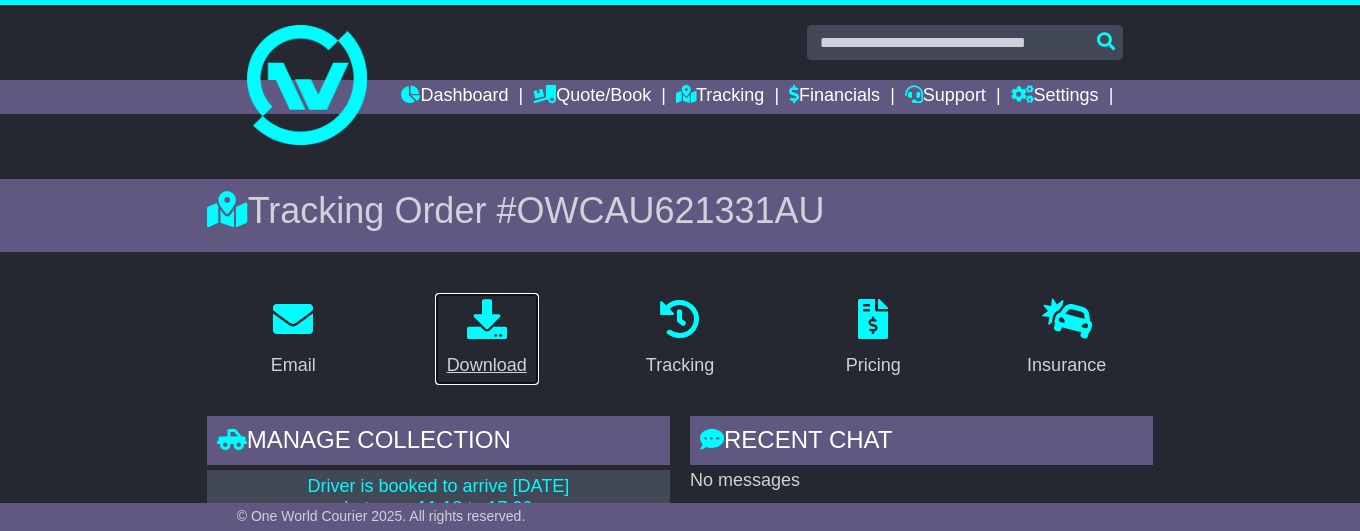 click at bounding box center (487, 320) 